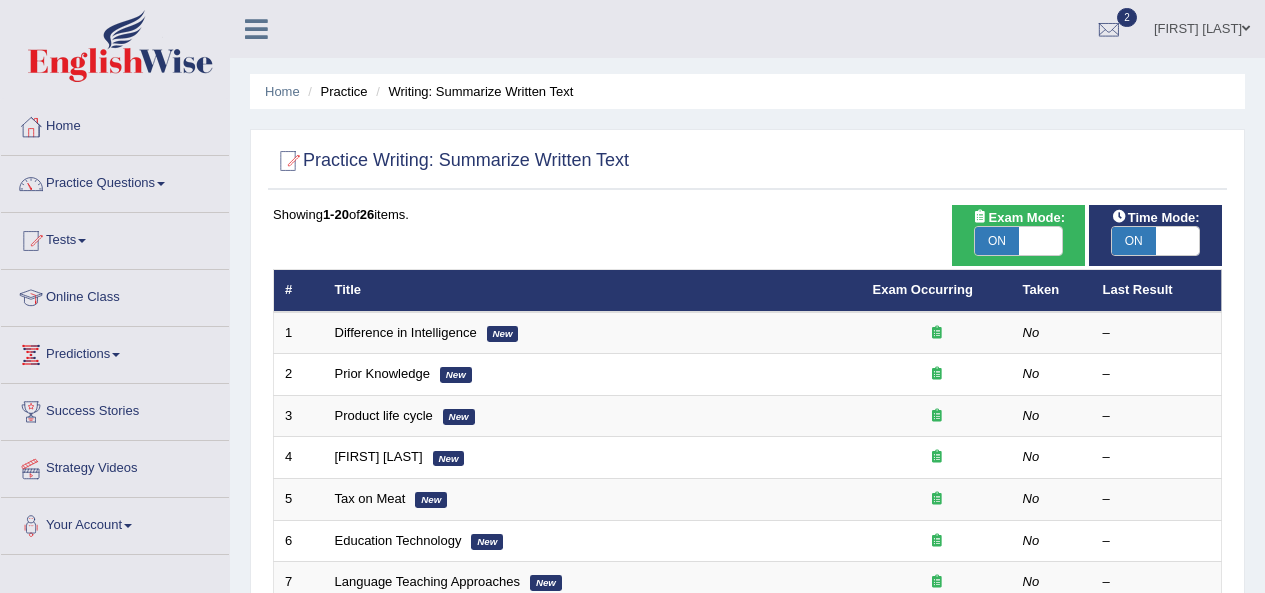 scroll, scrollTop: 0, scrollLeft: 0, axis: both 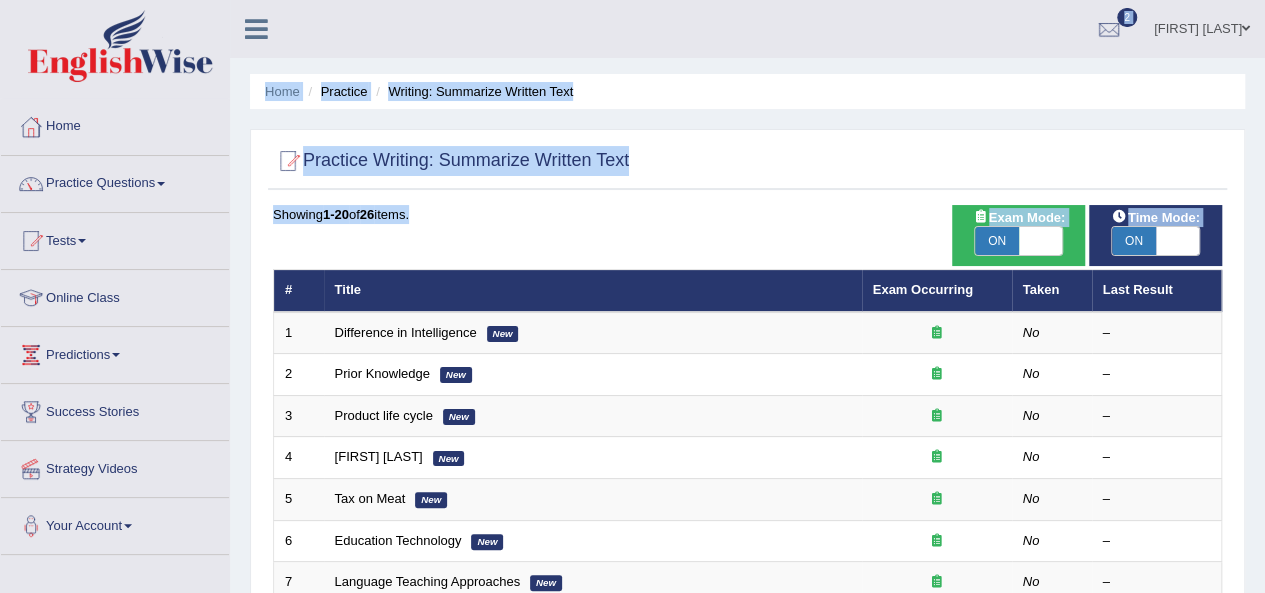 click on "Toggle navigation
Home
Practice Questions   Speaking Practice Read Aloud
Repeat Sentence
Describe Image
Re-tell Lecture
Answer Short Question
Summarize Group Discussion
Respond To A Situation
Writing Practice  Summarize Written Text
Write Essay
Reading Practice  Reading & Writing: Fill In The Blanks
Choose Multiple Answers
Re-order Paragraphs
Fill In The Blanks
Choose Single Answer
Listening Practice  Summarize Spoken Text
Highlight Incorrect Words
Highlight Correct Summary
Select Missing Word
Choose Single Answer
Choose Multiple Answers
Fill In The Blanks
Write From Dictation
Pronunciation
Tests
Take Mock Test" at bounding box center (632, 296) 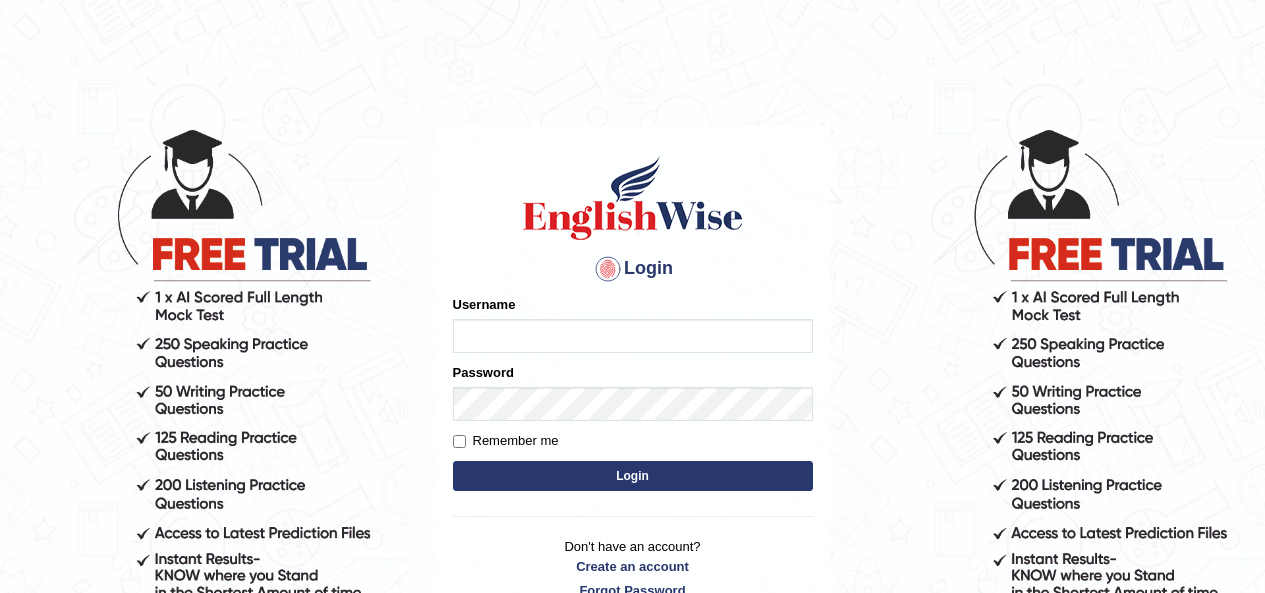 scroll, scrollTop: 0, scrollLeft: 0, axis: both 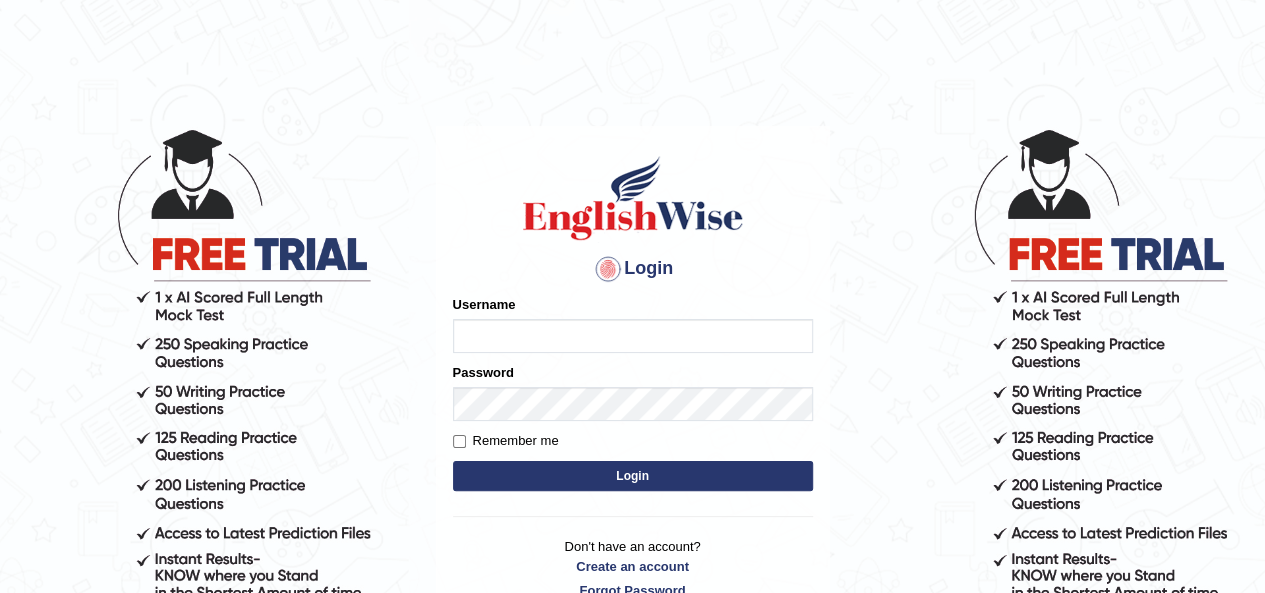 type on "[FIRSTNAME]_[CITY]" 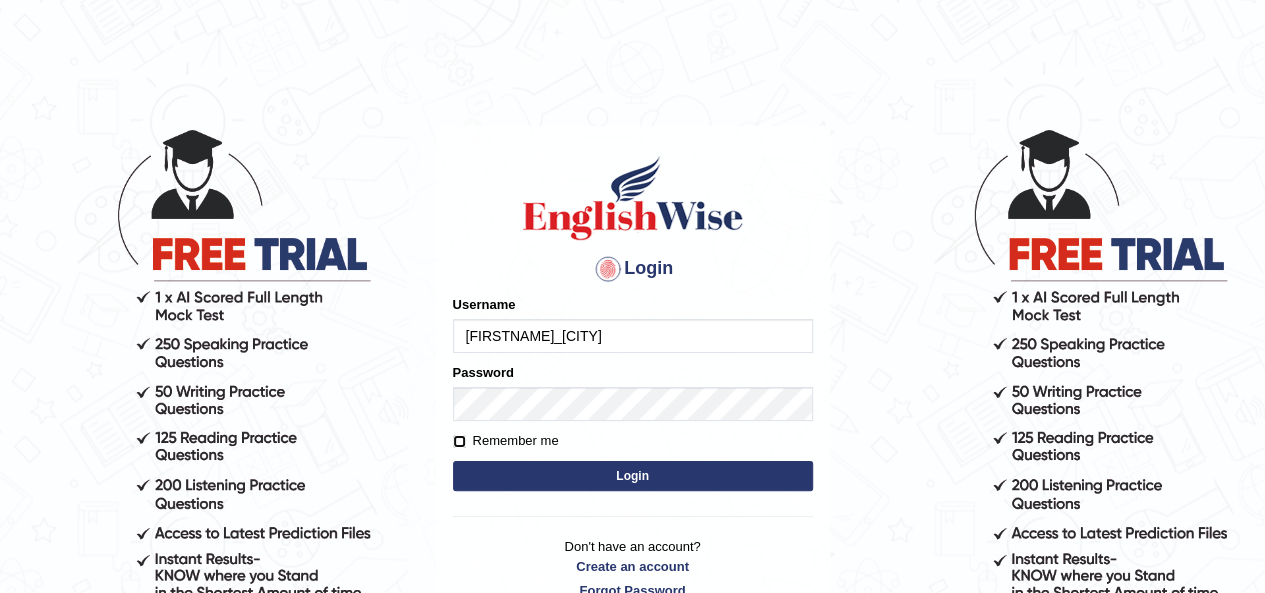 click on "Remember me" at bounding box center (459, 441) 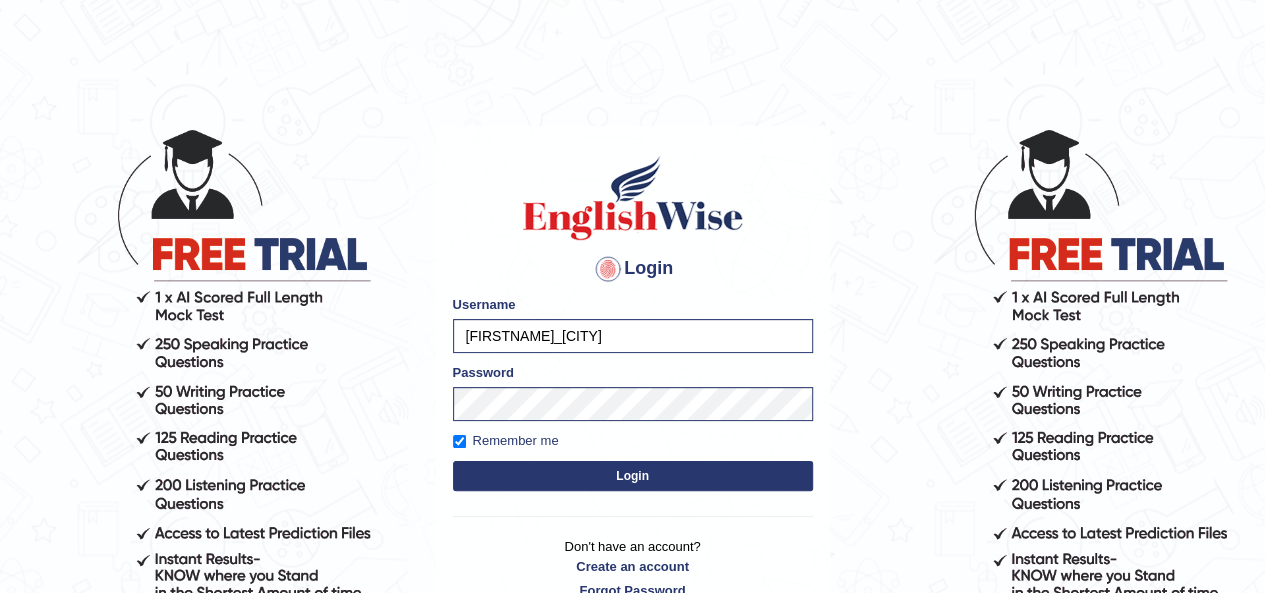 click on "Login" at bounding box center (633, 476) 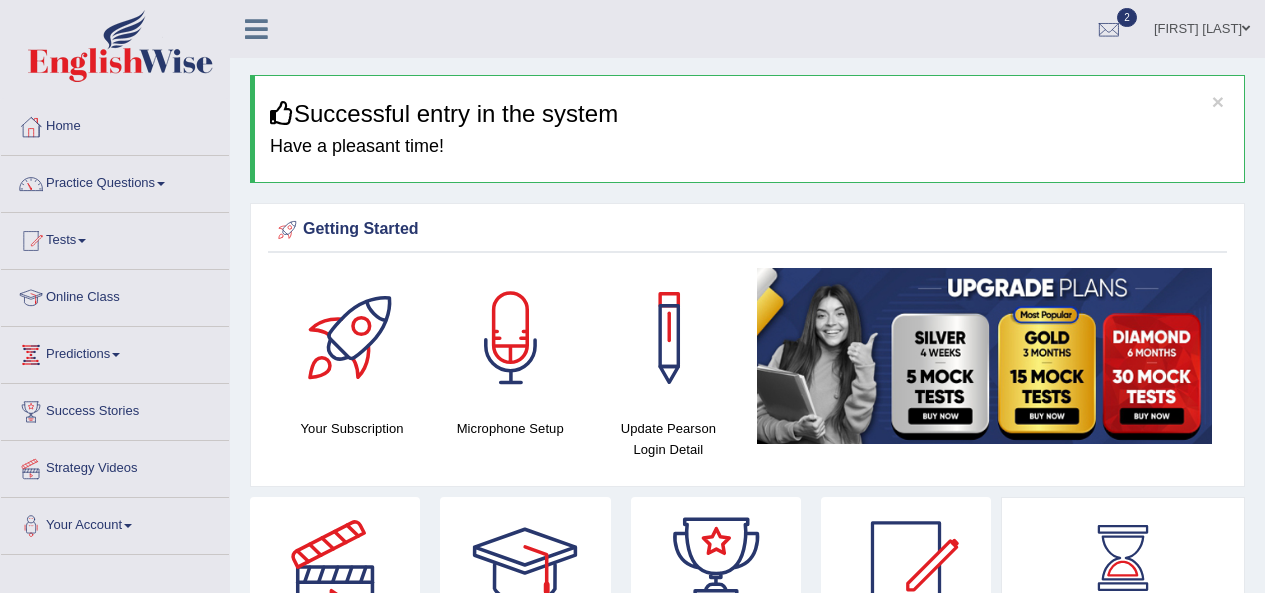 scroll, scrollTop: 0, scrollLeft: 0, axis: both 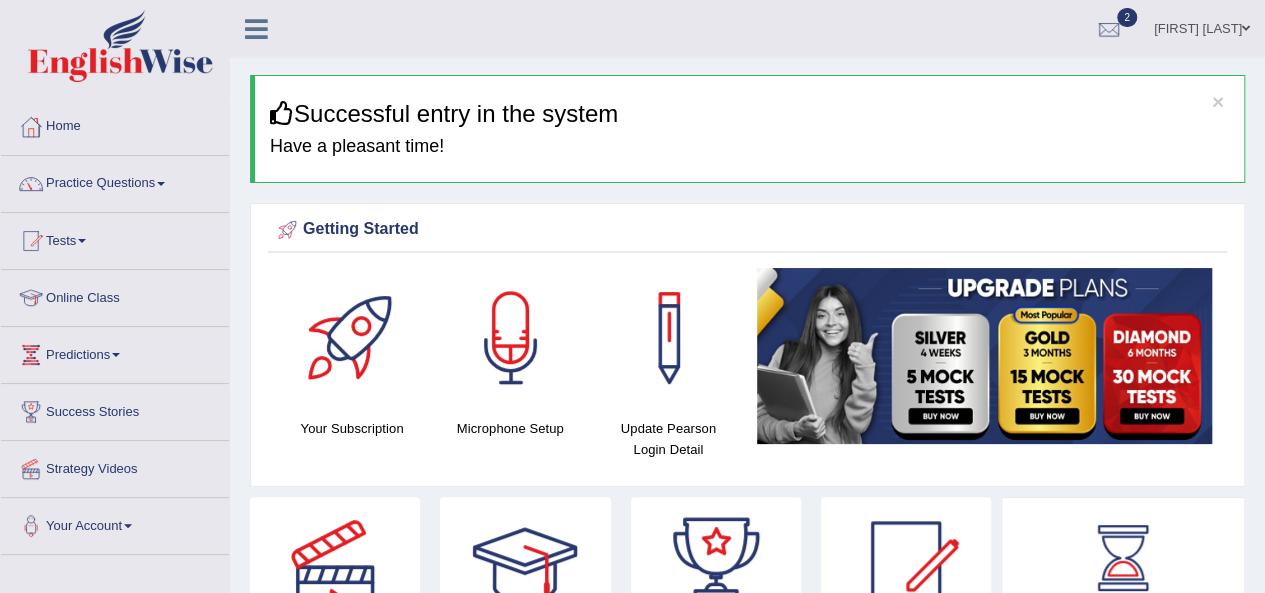click on "Online Class" at bounding box center [115, 295] 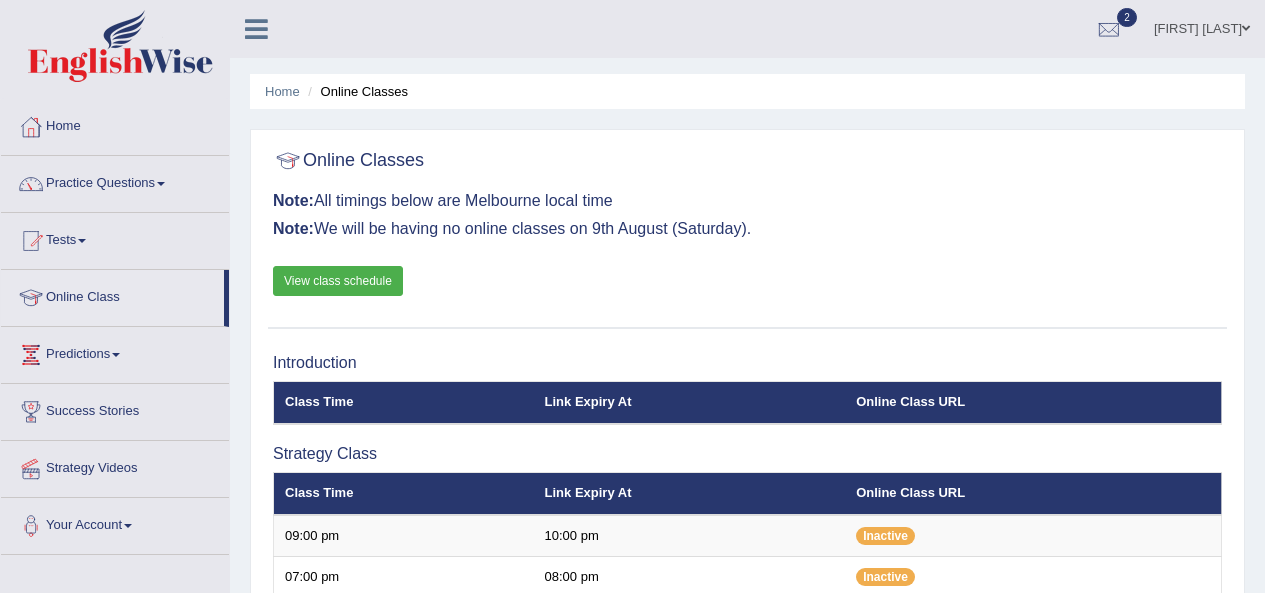 scroll, scrollTop: 0, scrollLeft: 0, axis: both 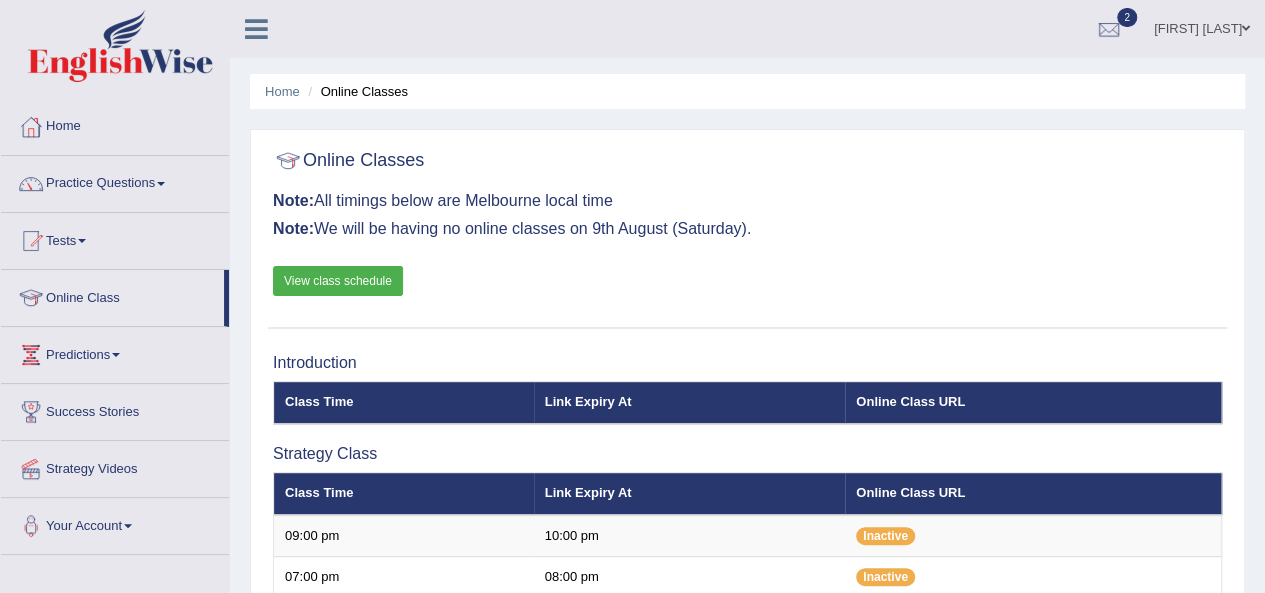 click on "Online Classes
Note:  All timings below are Melbourne local time
Note:  We will be having no online classes on 9th August (Saturday).
View class schedule
Introduction
Class Time
Link Expiry At
Online Class URL" at bounding box center [747, 739] 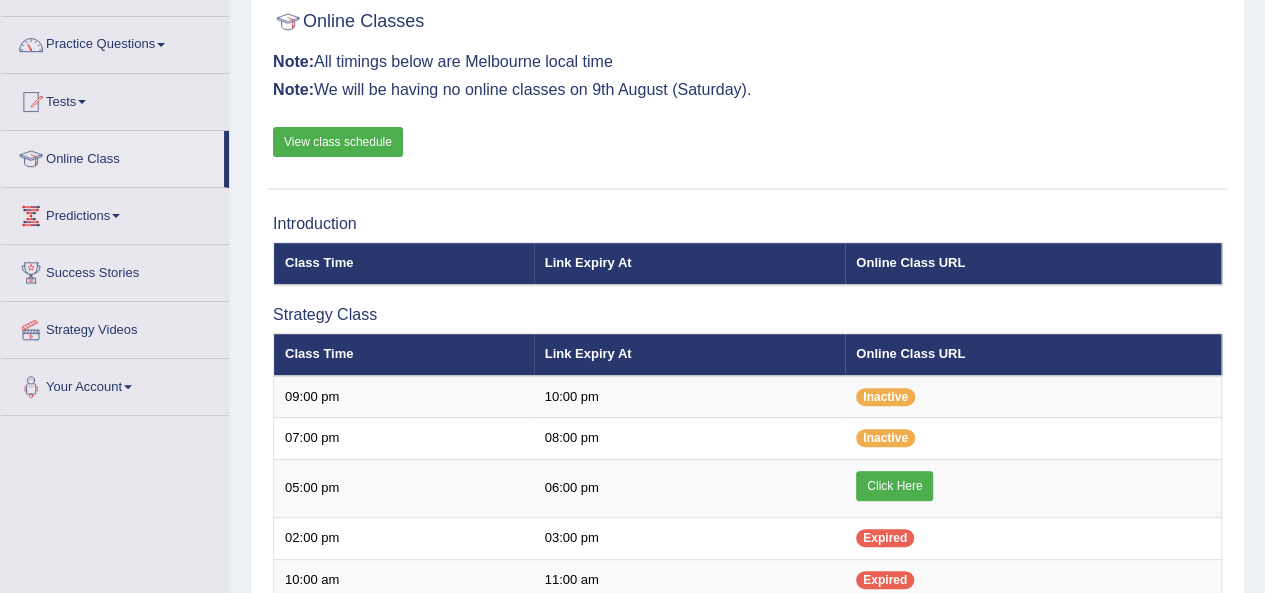 scroll, scrollTop: 140, scrollLeft: 0, axis: vertical 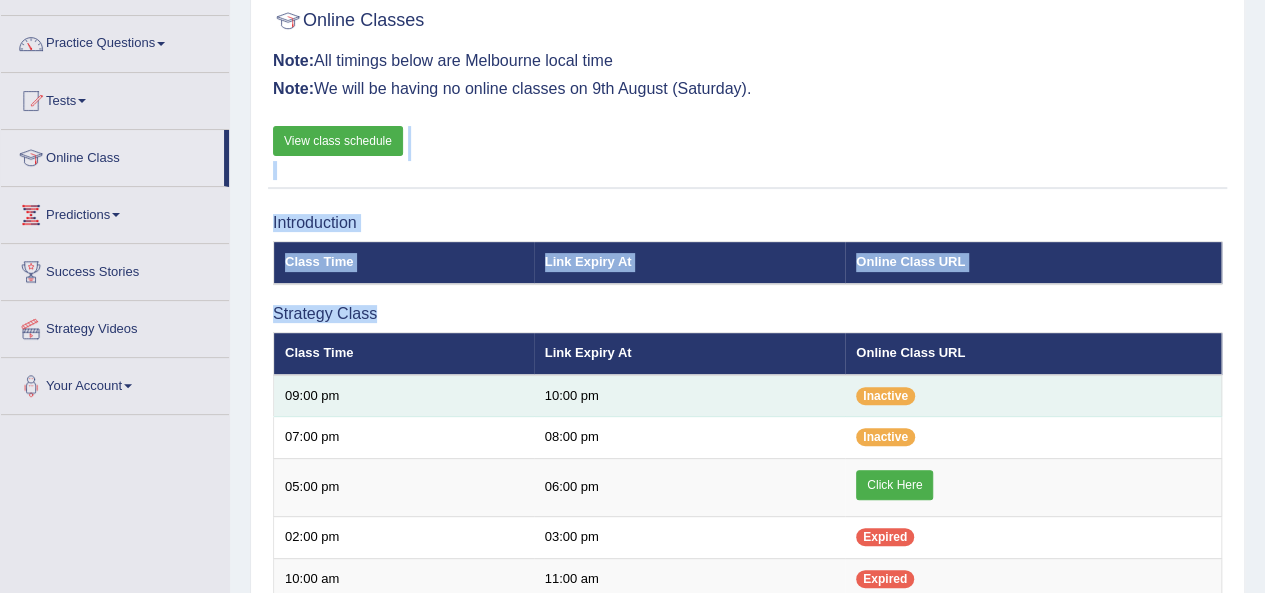 drag, startPoint x: 772, startPoint y: 147, endPoint x: 710, endPoint y: 383, distance: 244.0082 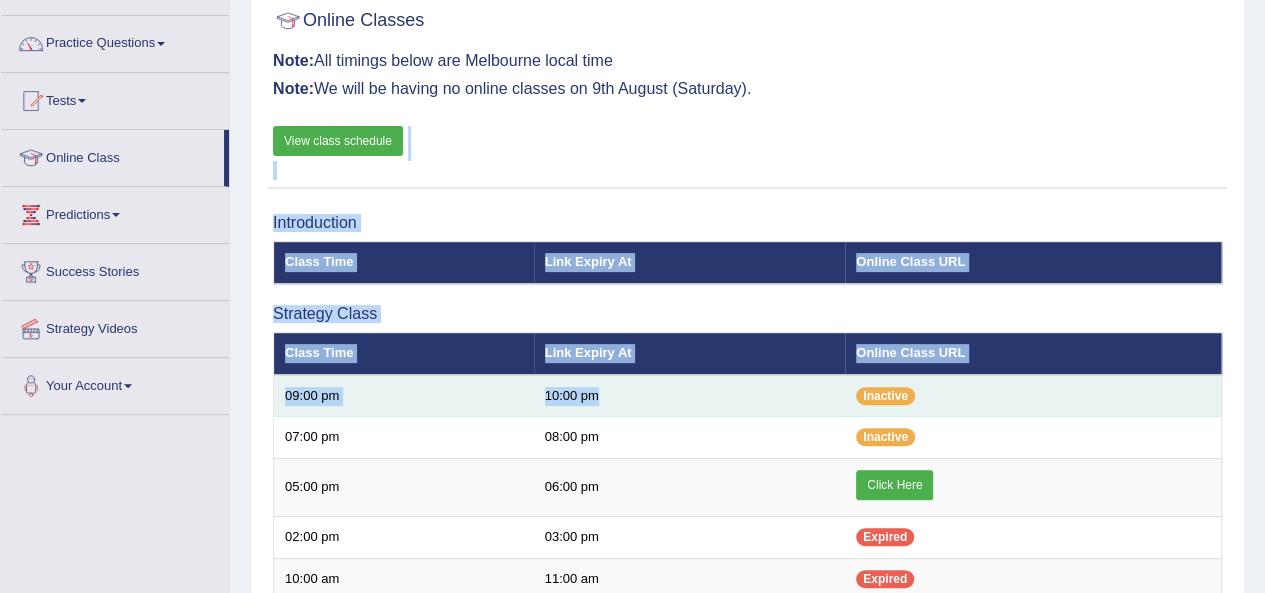 click on "10:00 pm" at bounding box center (690, 396) 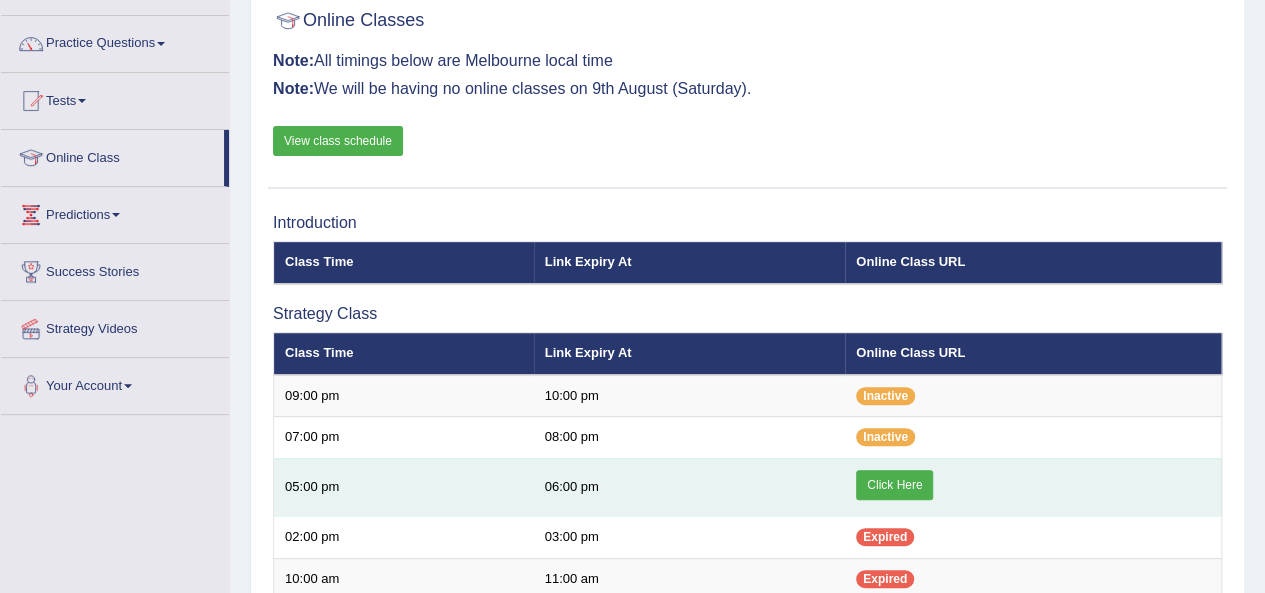 click on "Click Here" at bounding box center (894, 485) 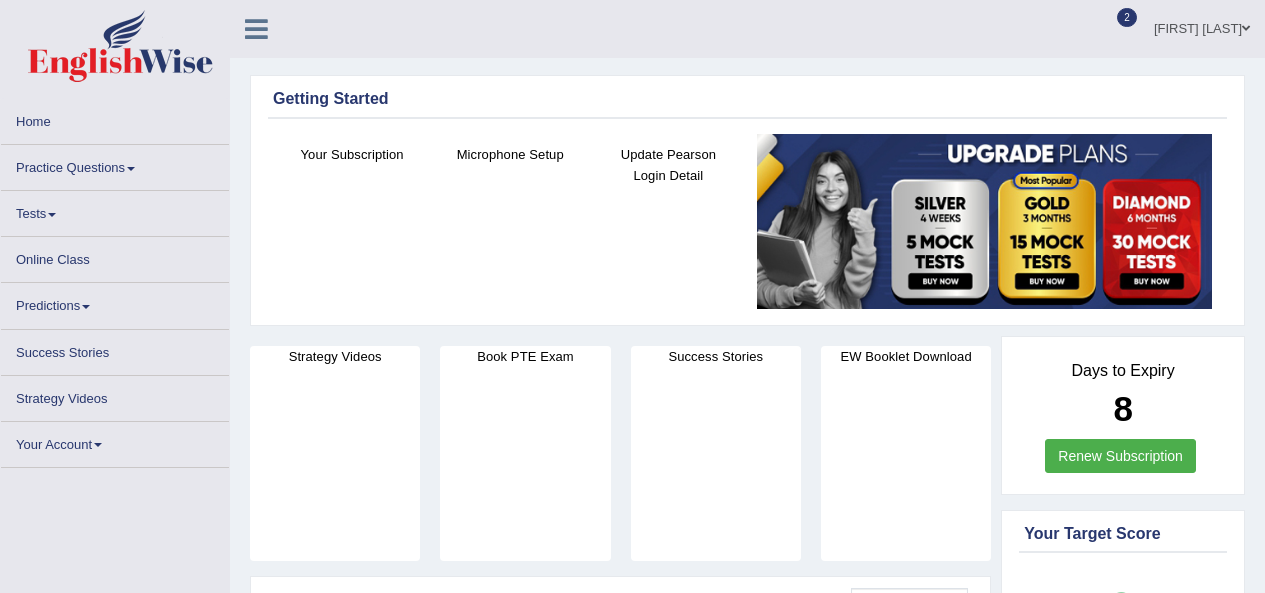 scroll, scrollTop: 0, scrollLeft: 0, axis: both 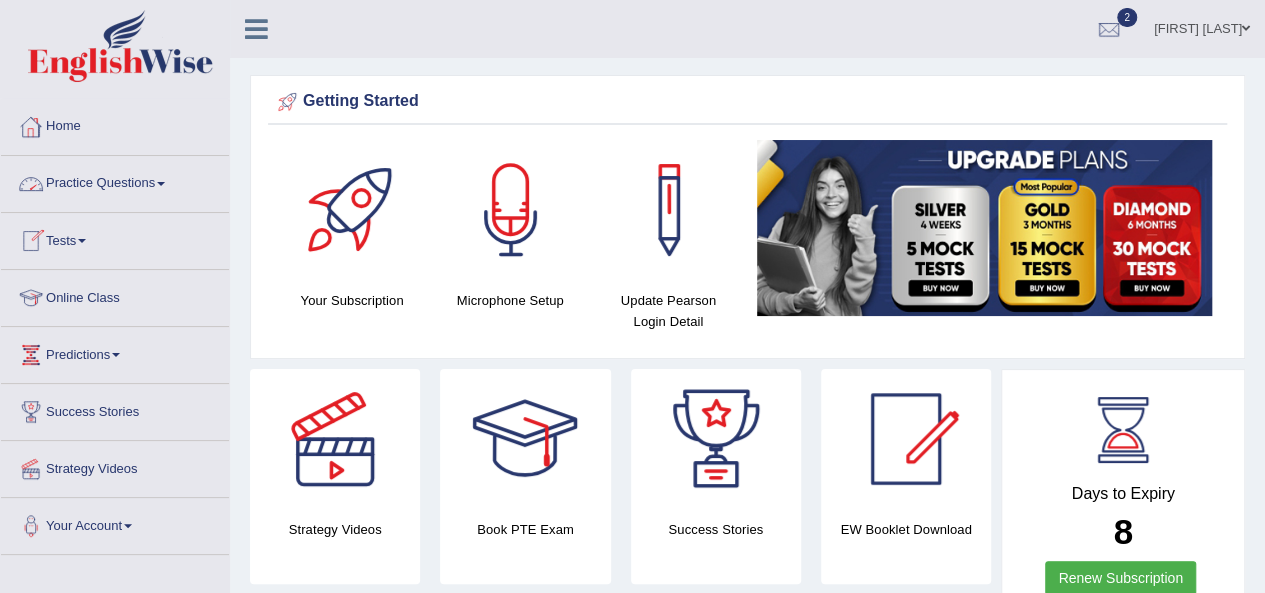 click on "Practice Questions" at bounding box center [115, 181] 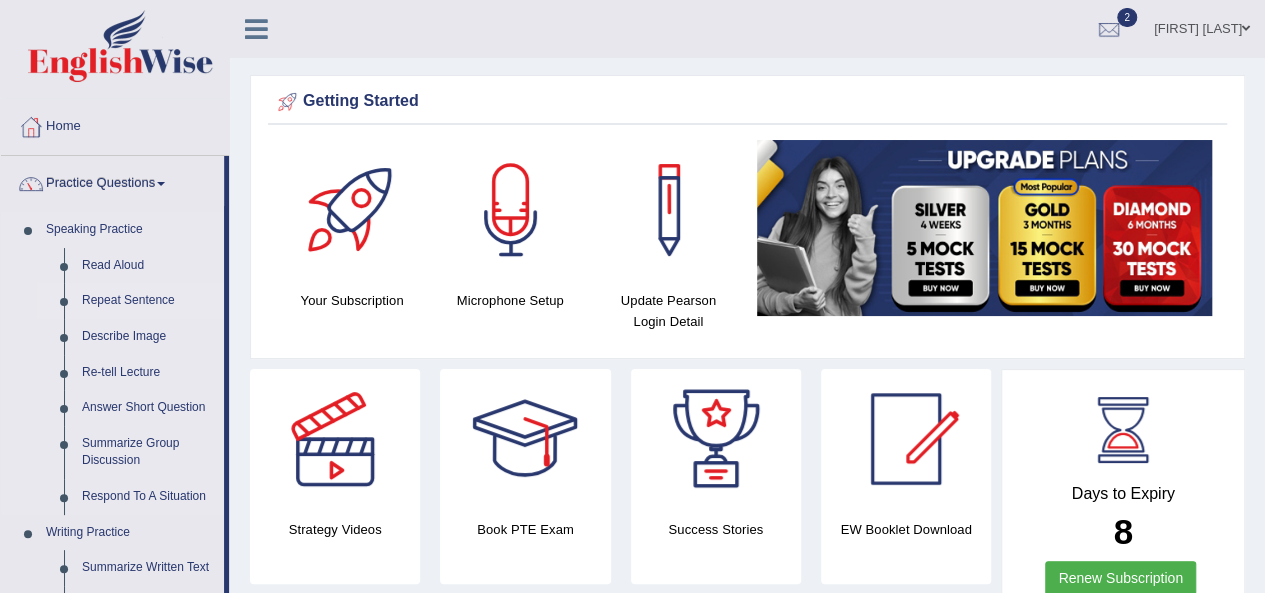 click on "Repeat Sentence" at bounding box center (148, 301) 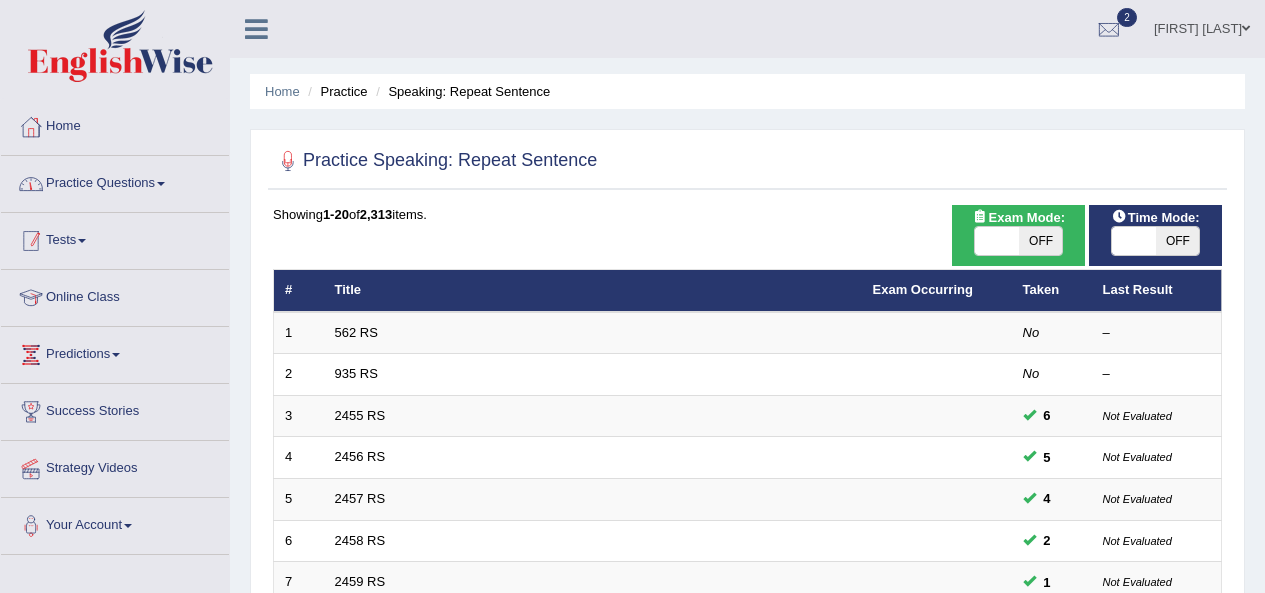 scroll, scrollTop: 0, scrollLeft: 0, axis: both 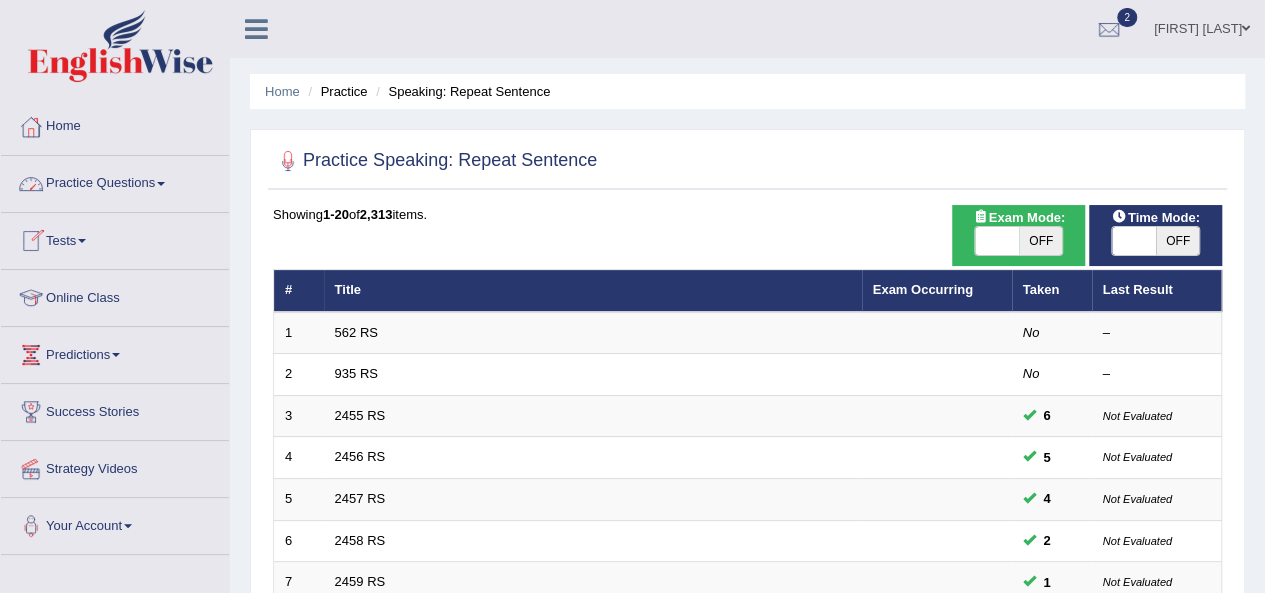 click on "Practice Questions" at bounding box center (115, 181) 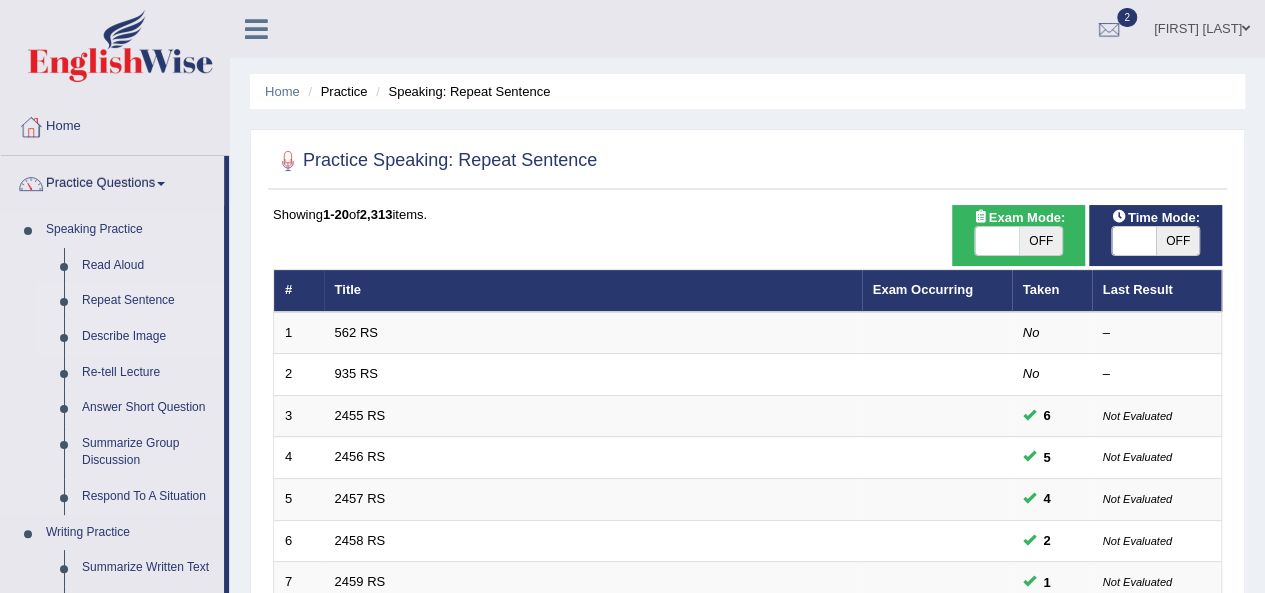 click on "Describe Image" at bounding box center (148, 337) 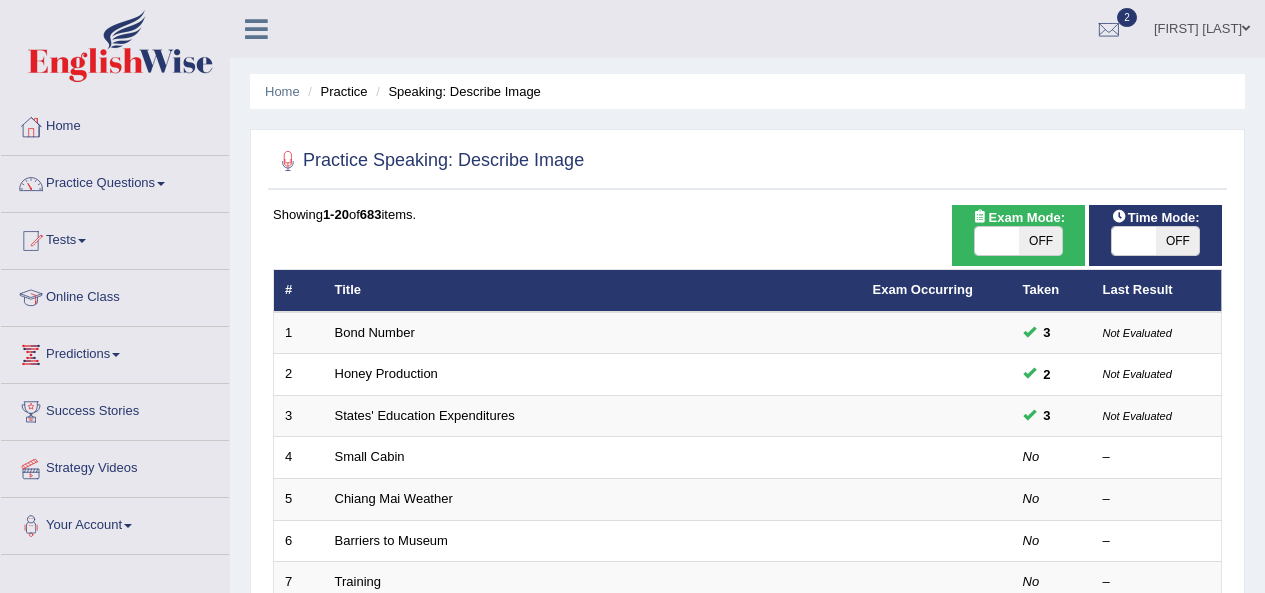 scroll, scrollTop: 0, scrollLeft: 0, axis: both 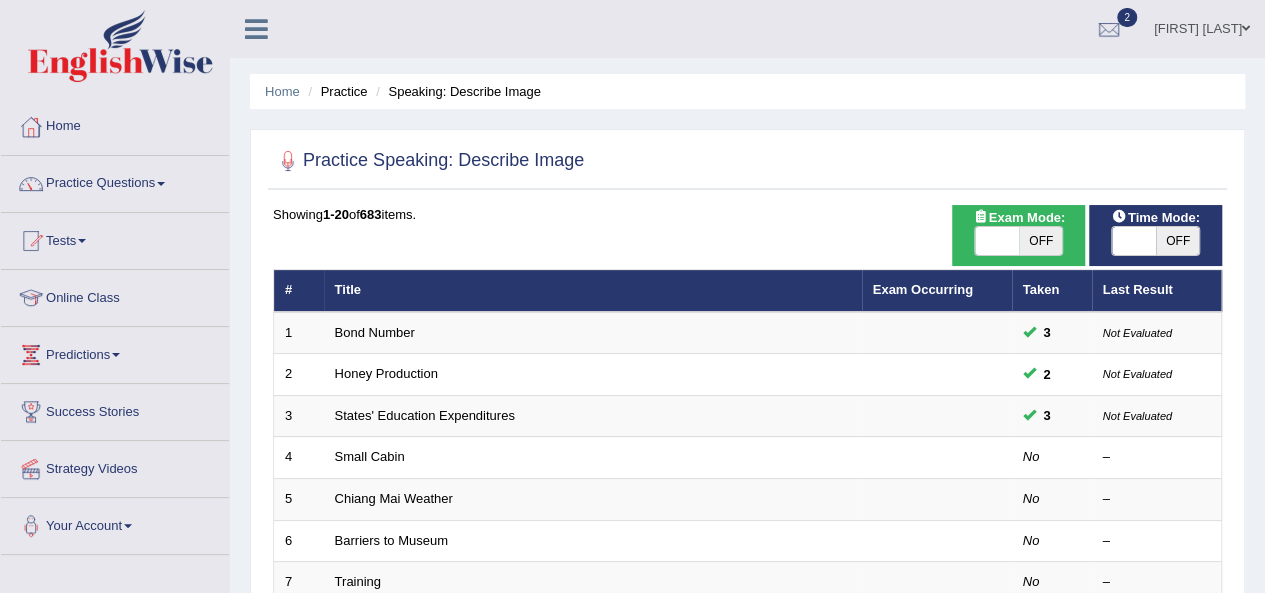 click at bounding box center [747, 161] 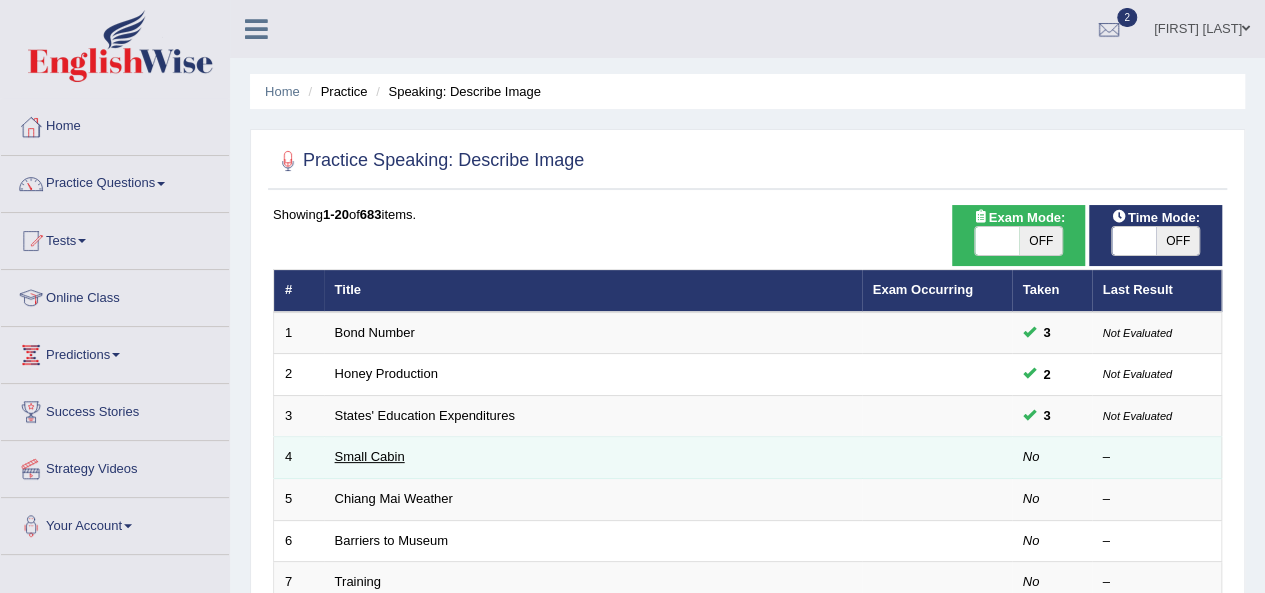 click on "Small Cabin" at bounding box center (370, 456) 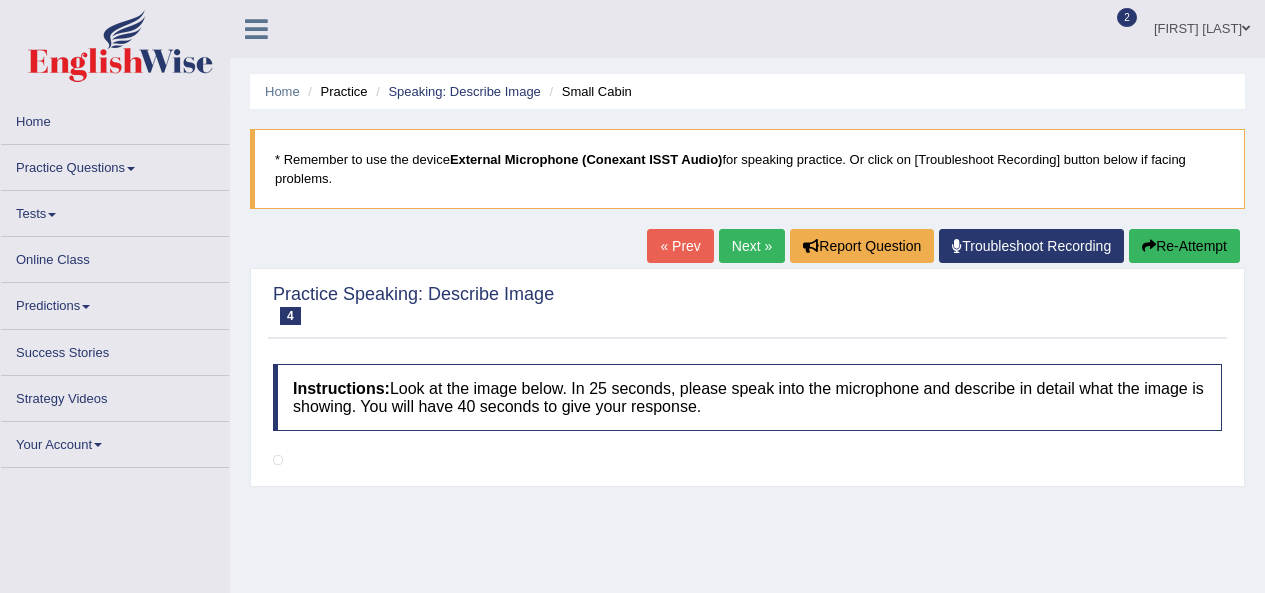 scroll, scrollTop: 0, scrollLeft: 0, axis: both 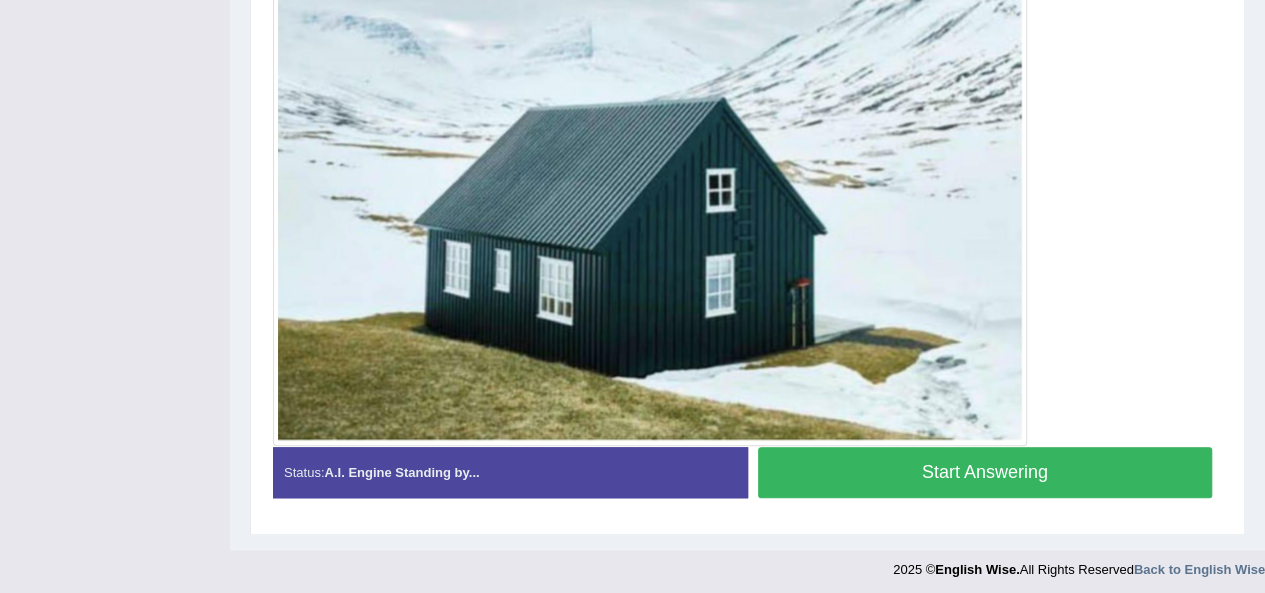 click at bounding box center [650, 129] 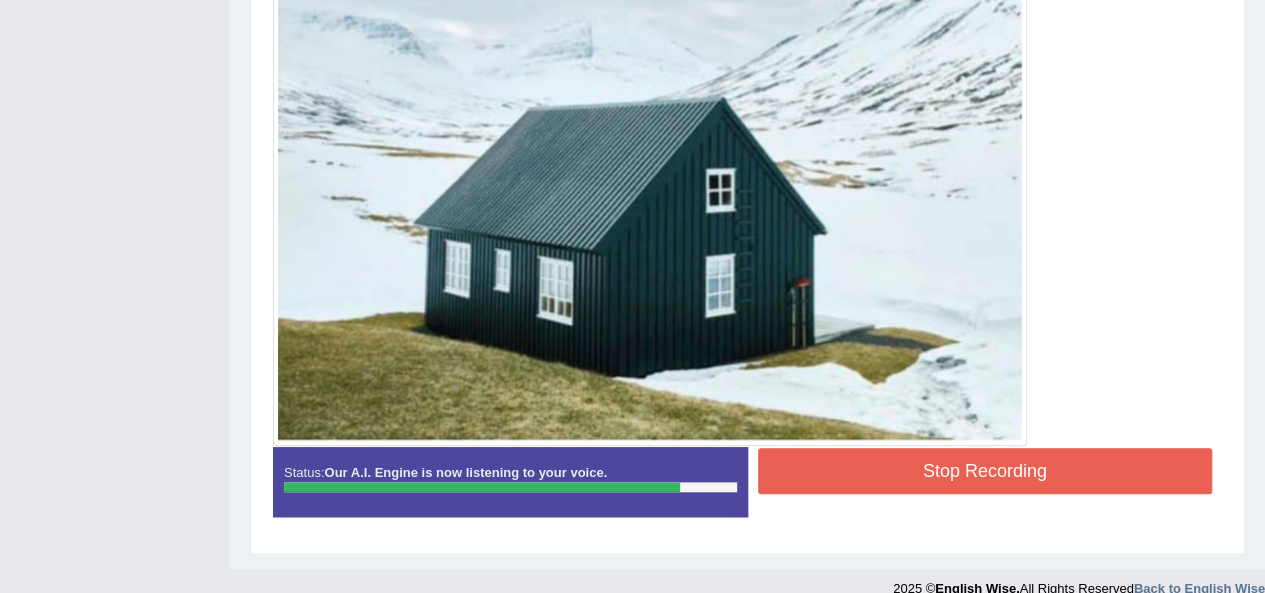 click on "Stop Recording" at bounding box center (985, 471) 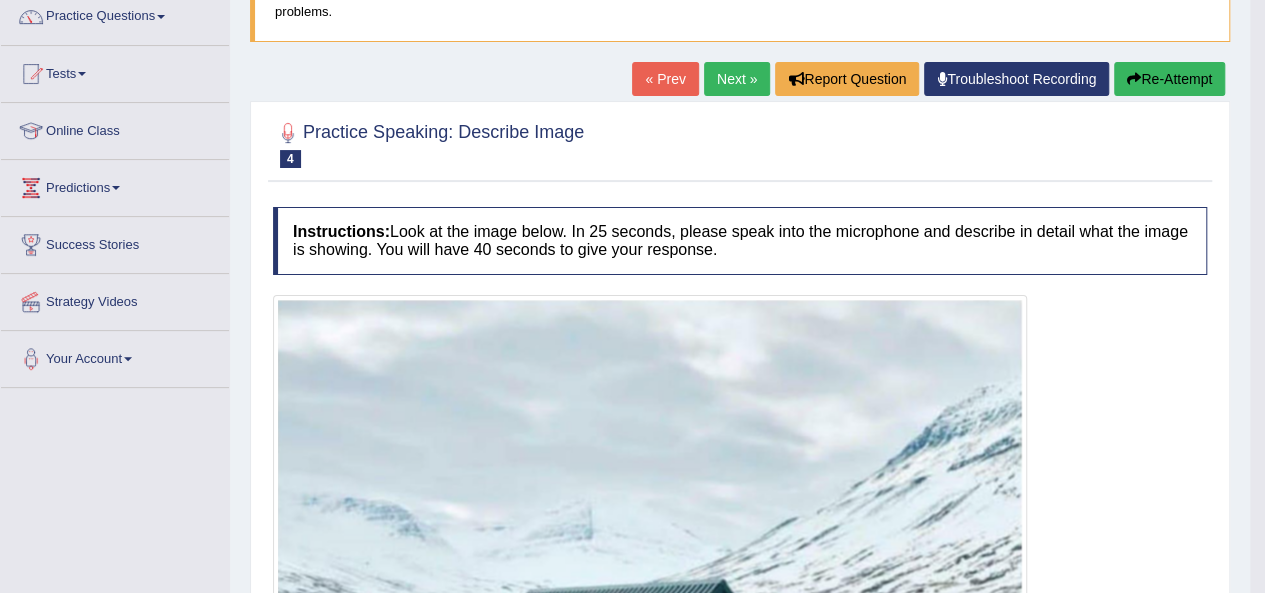 scroll, scrollTop: 164, scrollLeft: 0, axis: vertical 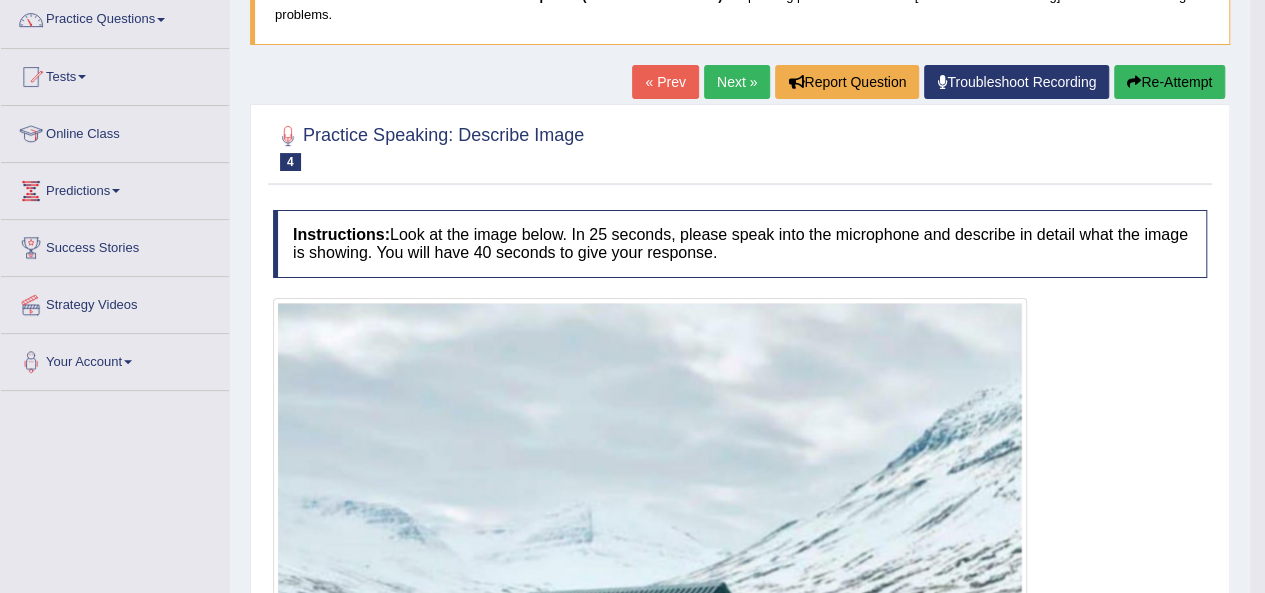 click on "Next »" at bounding box center (737, 82) 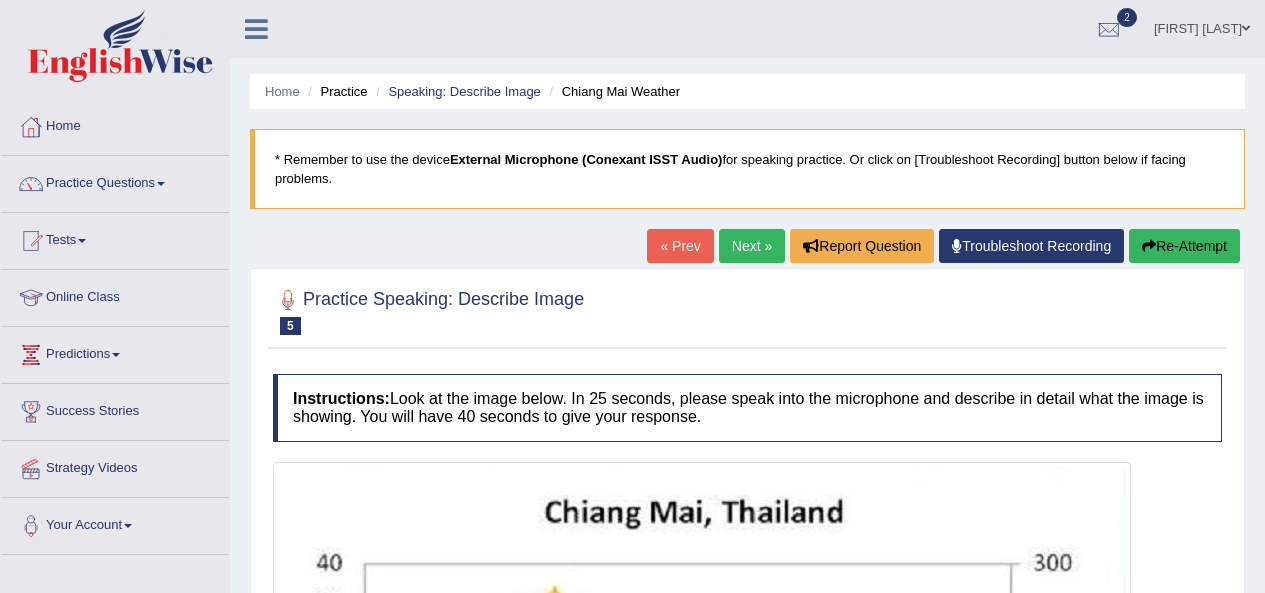 scroll, scrollTop: 0, scrollLeft: 0, axis: both 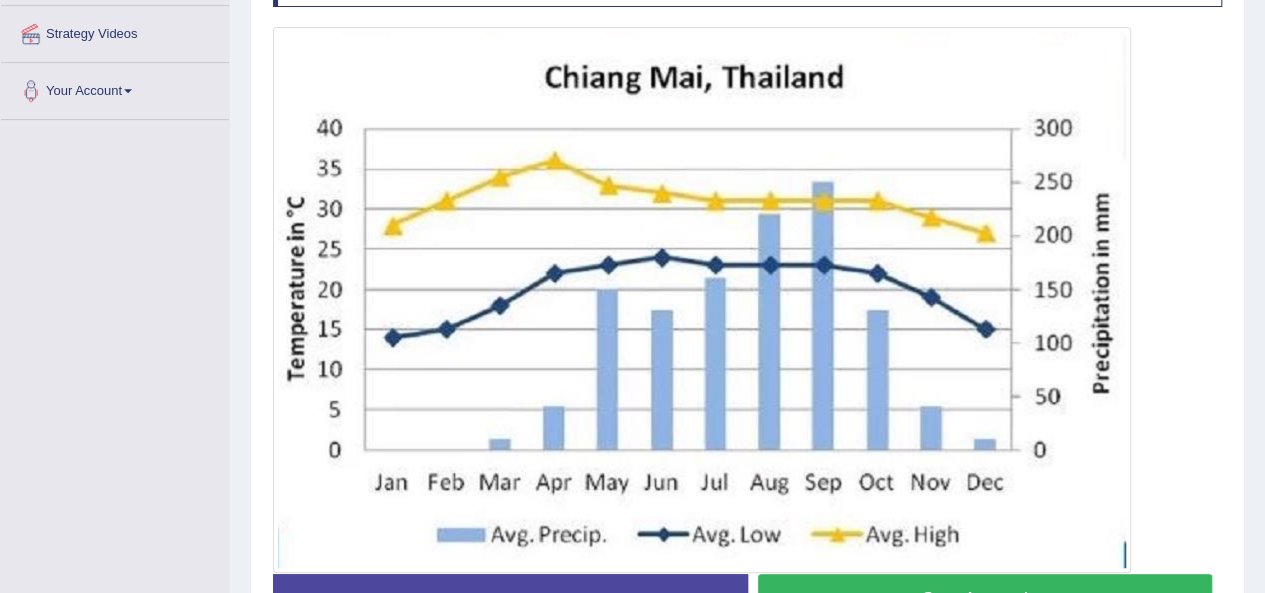 click at bounding box center [702, 300] 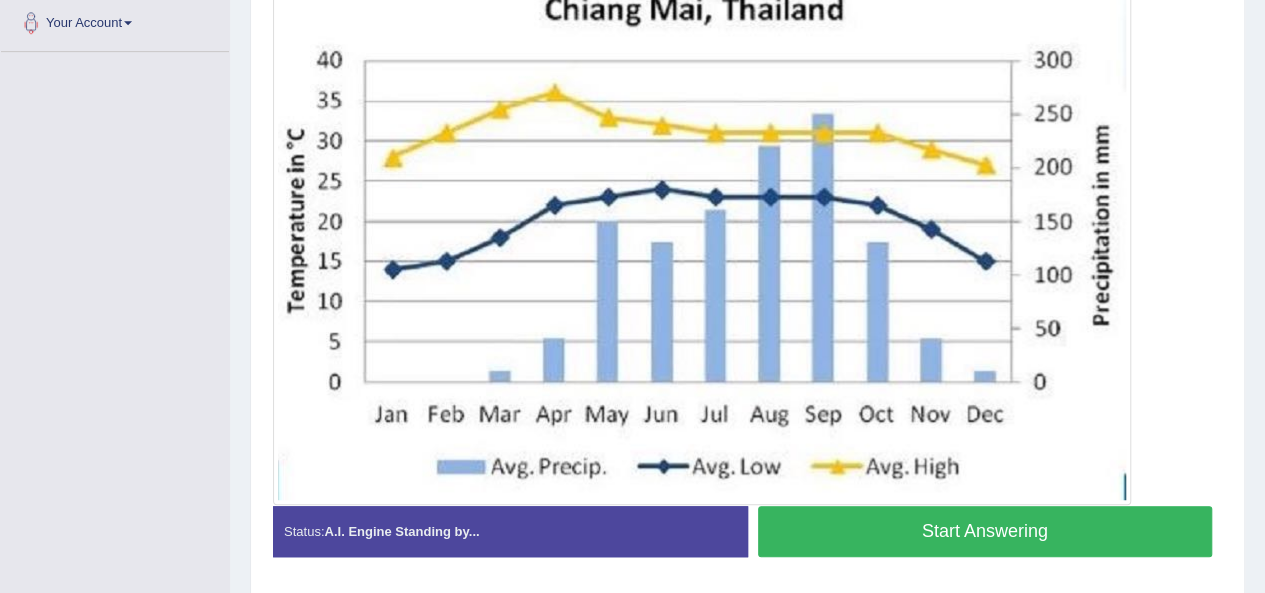 scroll, scrollTop: 505, scrollLeft: 0, axis: vertical 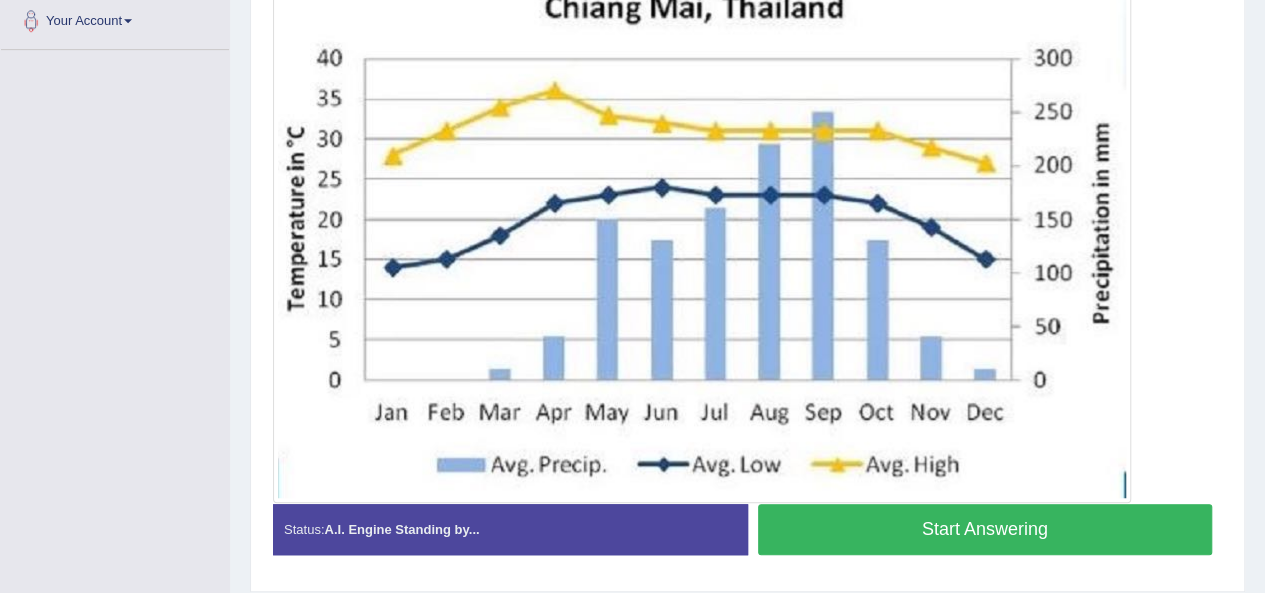 click on "Start Answering" at bounding box center (985, 529) 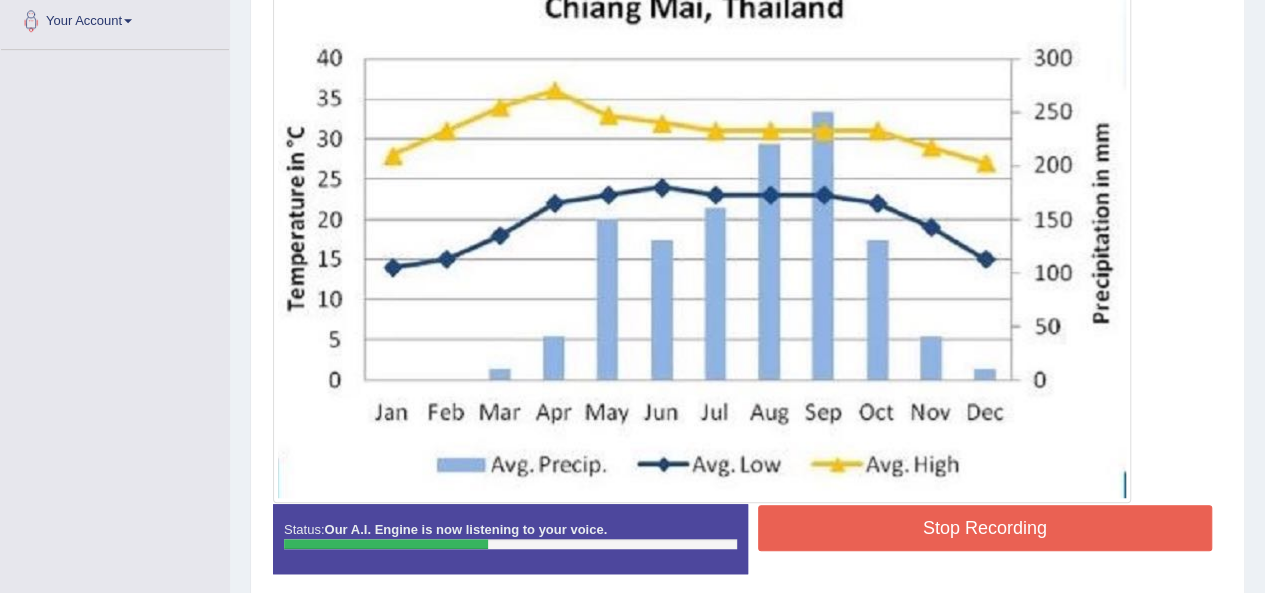 click on "Stop Recording" at bounding box center (985, 528) 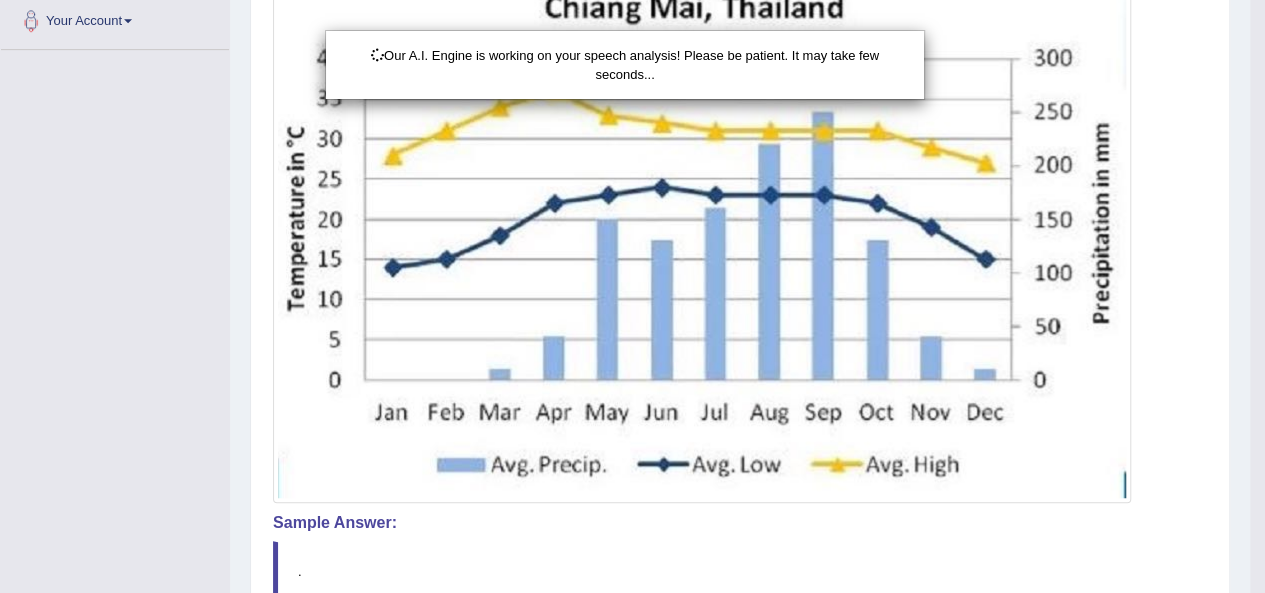 drag, startPoint x: 836, startPoint y: 189, endPoint x: 832, endPoint y: 215, distance: 26.305893 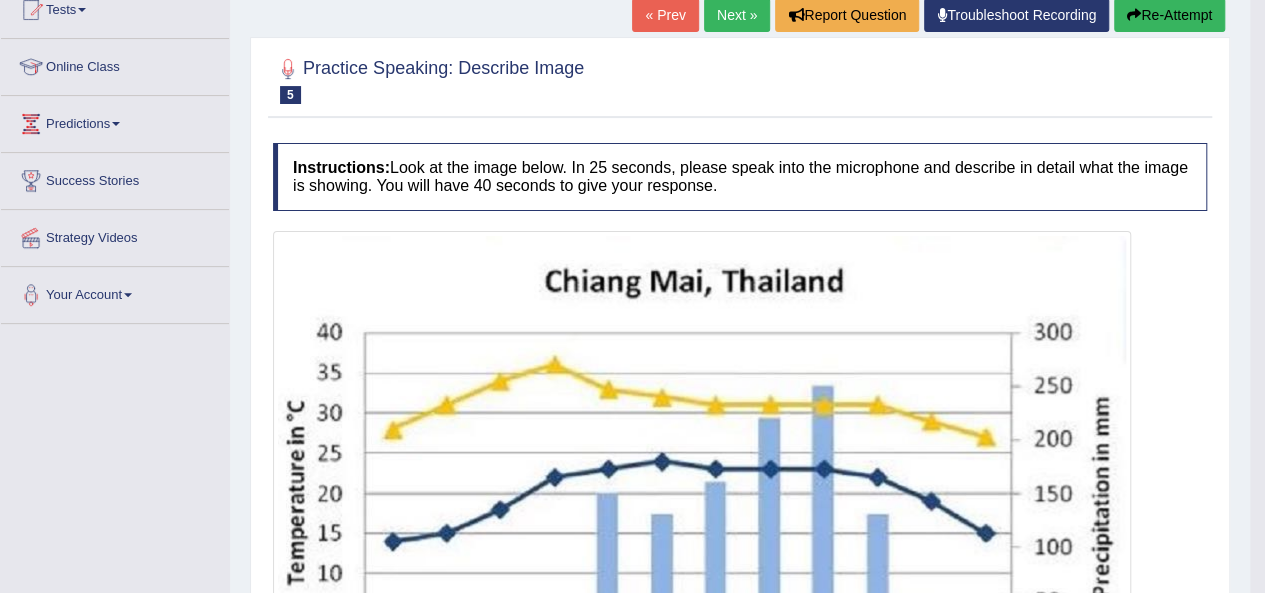 scroll, scrollTop: 204, scrollLeft: 0, axis: vertical 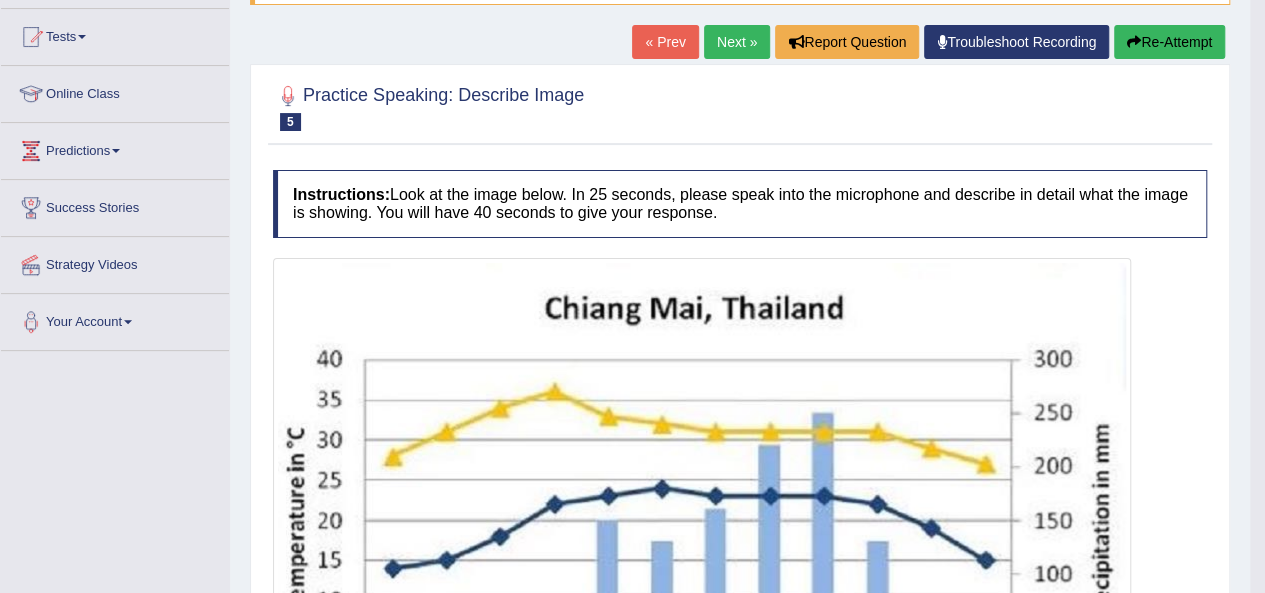 click on "Re-Attempt" at bounding box center (1169, 42) 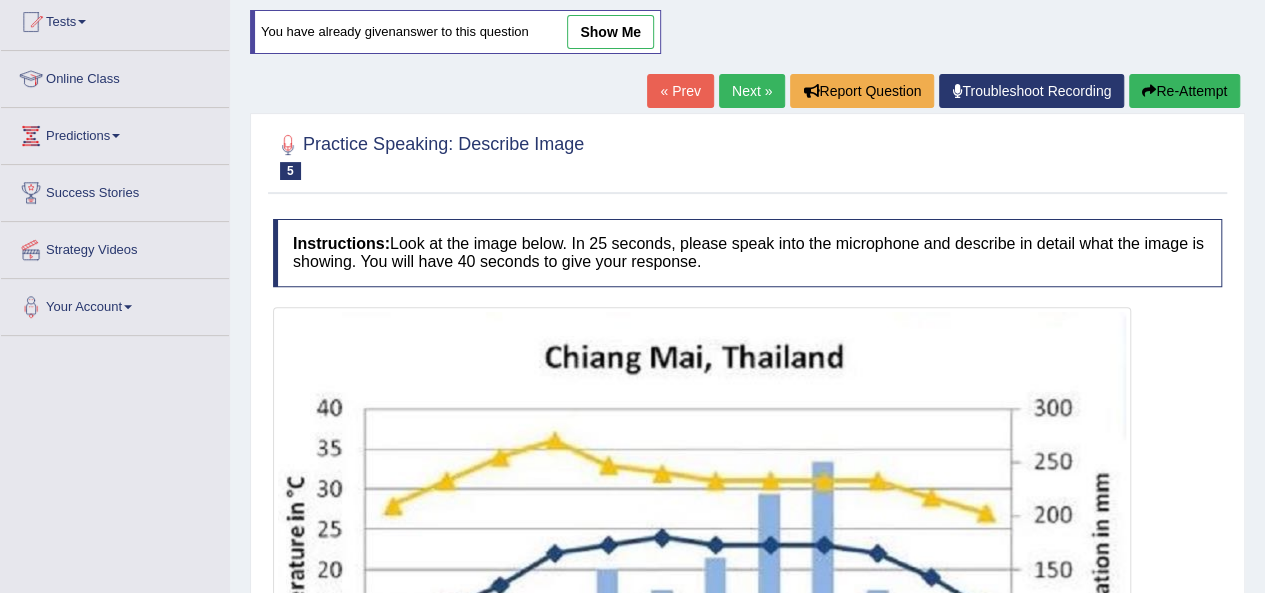 scroll, scrollTop: 219, scrollLeft: 0, axis: vertical 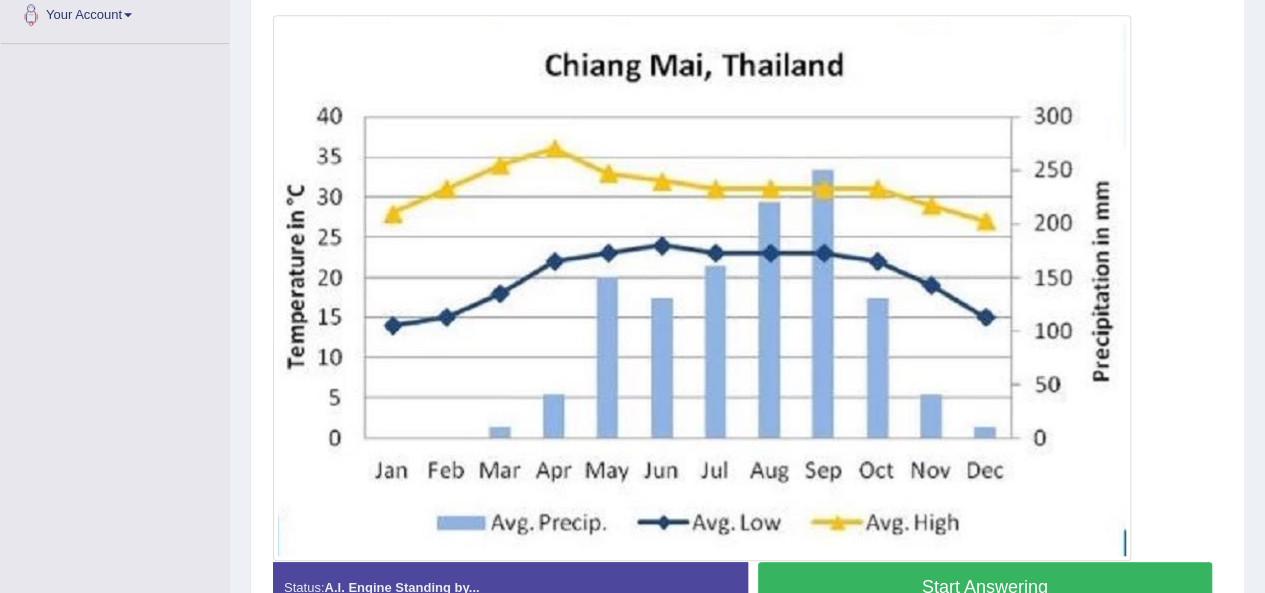 click on "Start Answering" at bounding box center [985, 587] 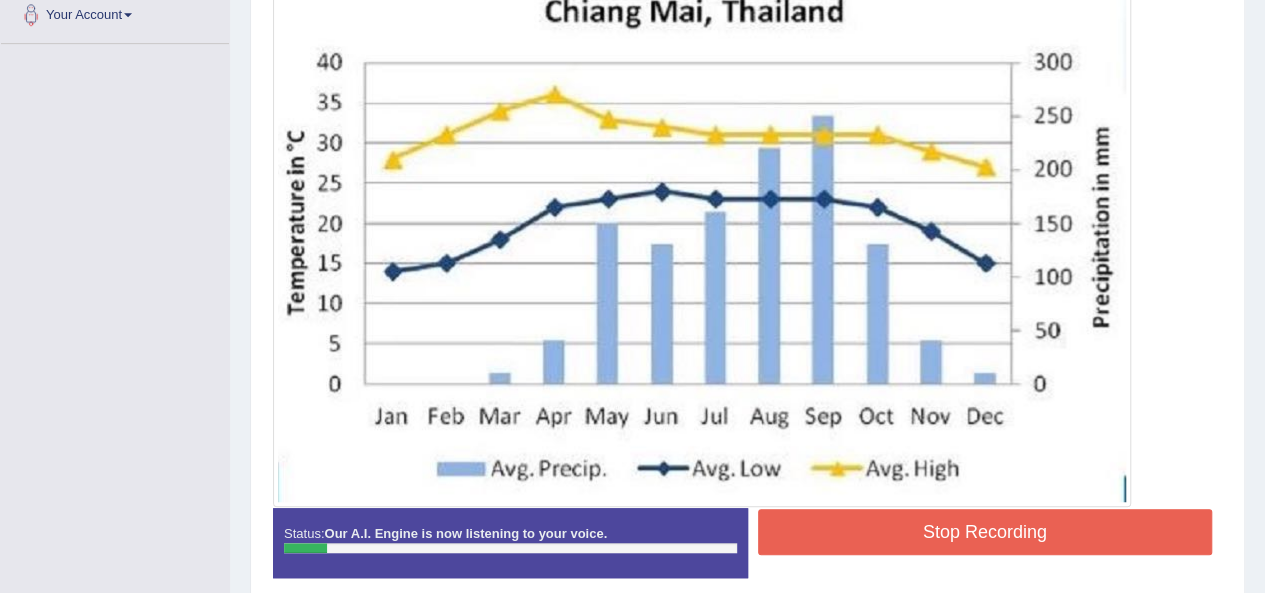 click on "Stop Recording" at bounding box center [985, 532] 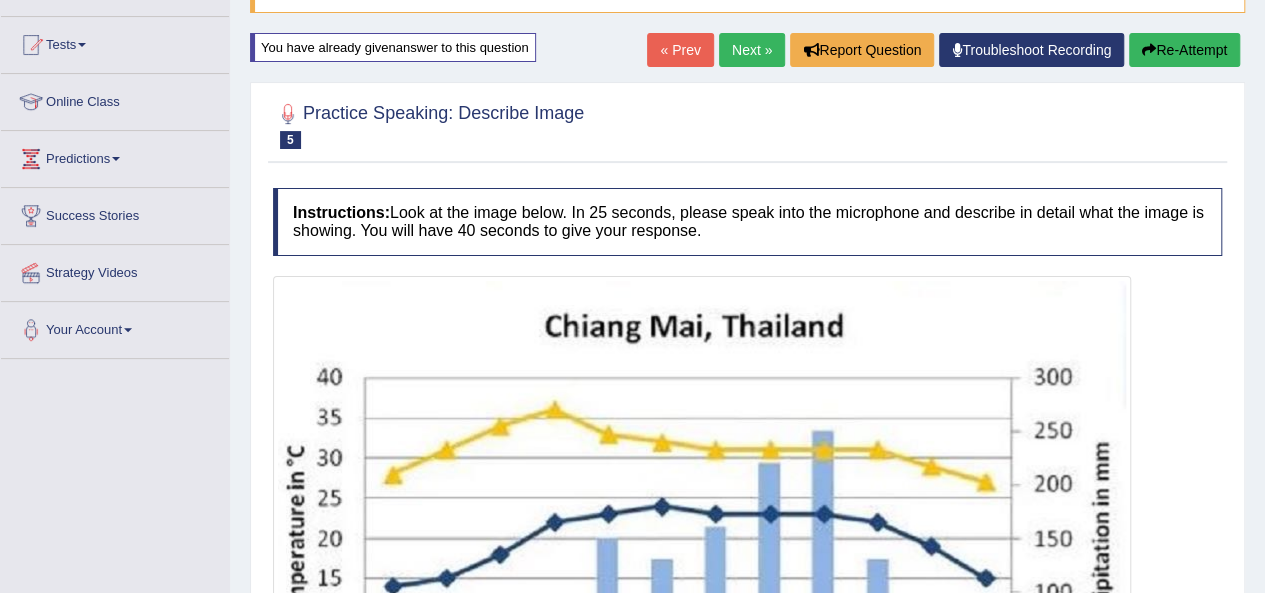 scroll, scrollTop: 192, scrollLeft: 0, axis: vertical 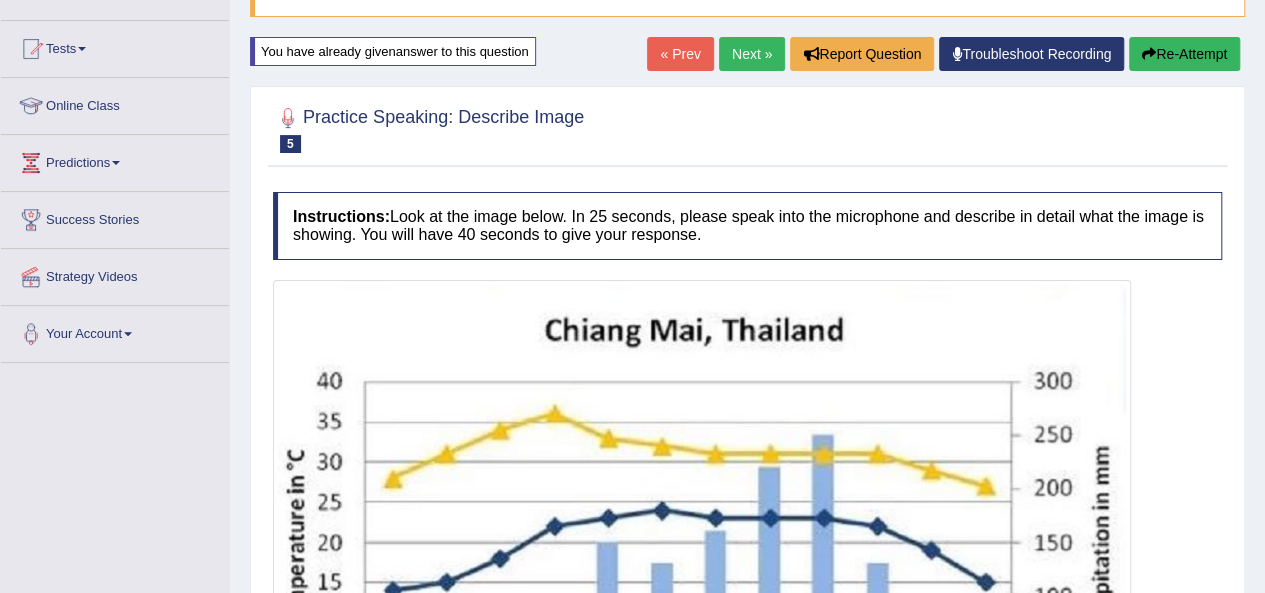 click on "Re-Attempt" at bounding box center (1184, 54) 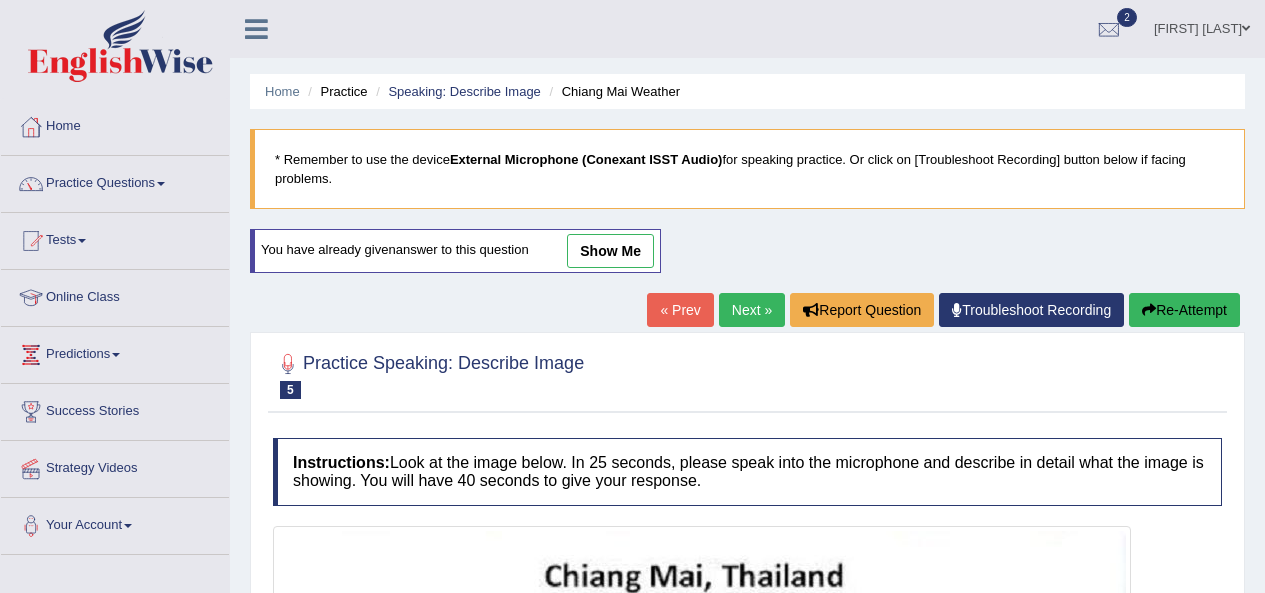 scroll, scrollTop: 192, scrollLeft: 0, axis: vertical 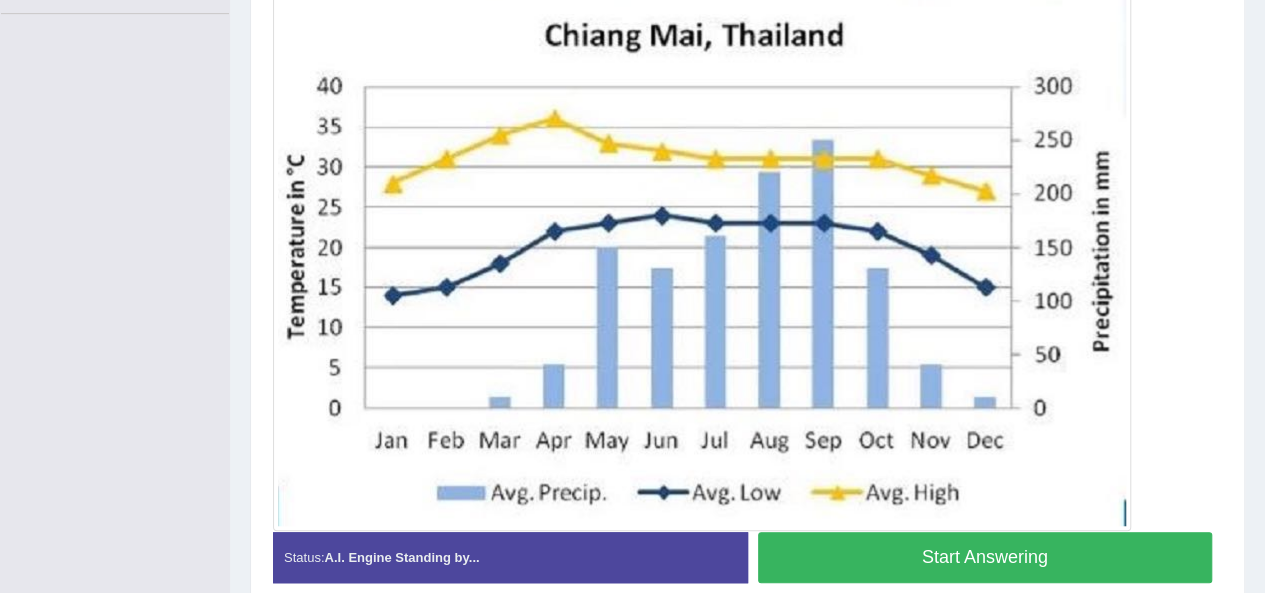 click at bounding box center [702, 258] 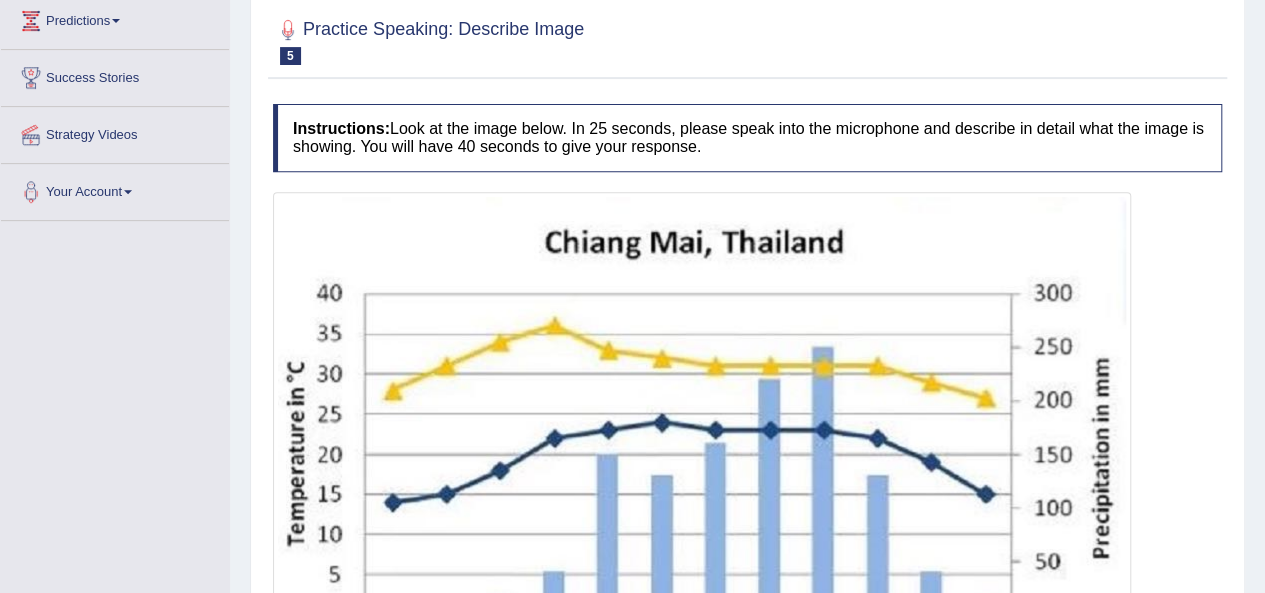 scroll, scrollTop: 345, scrollLeft: 0, axis: vertical 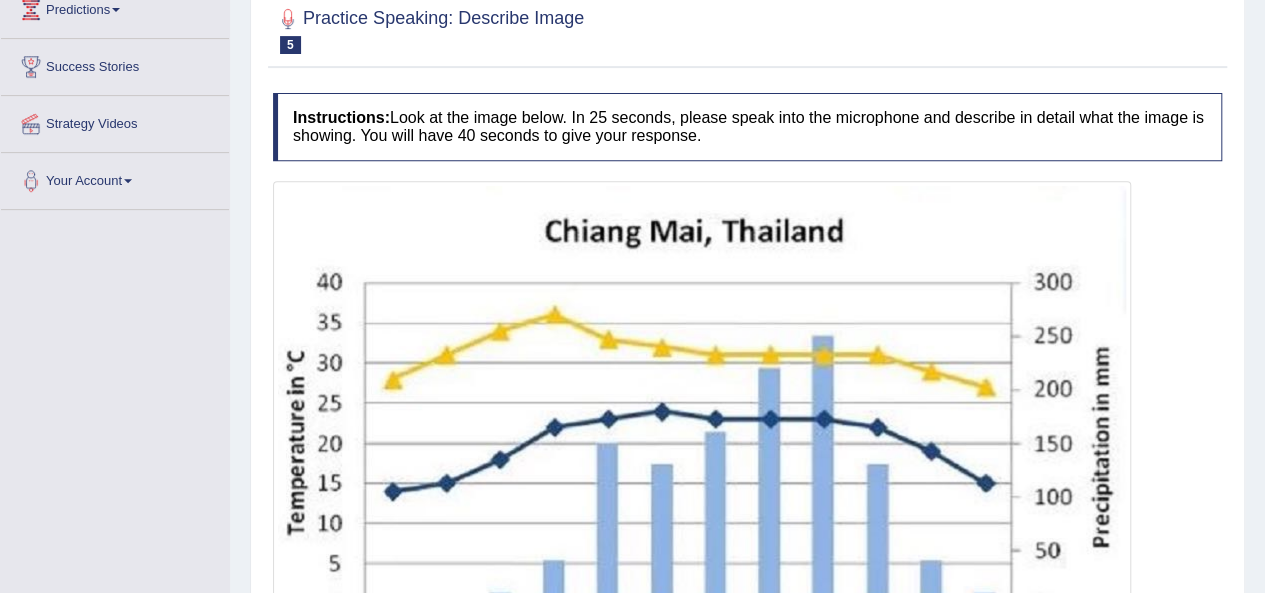 click at bounding box center (747, 29) 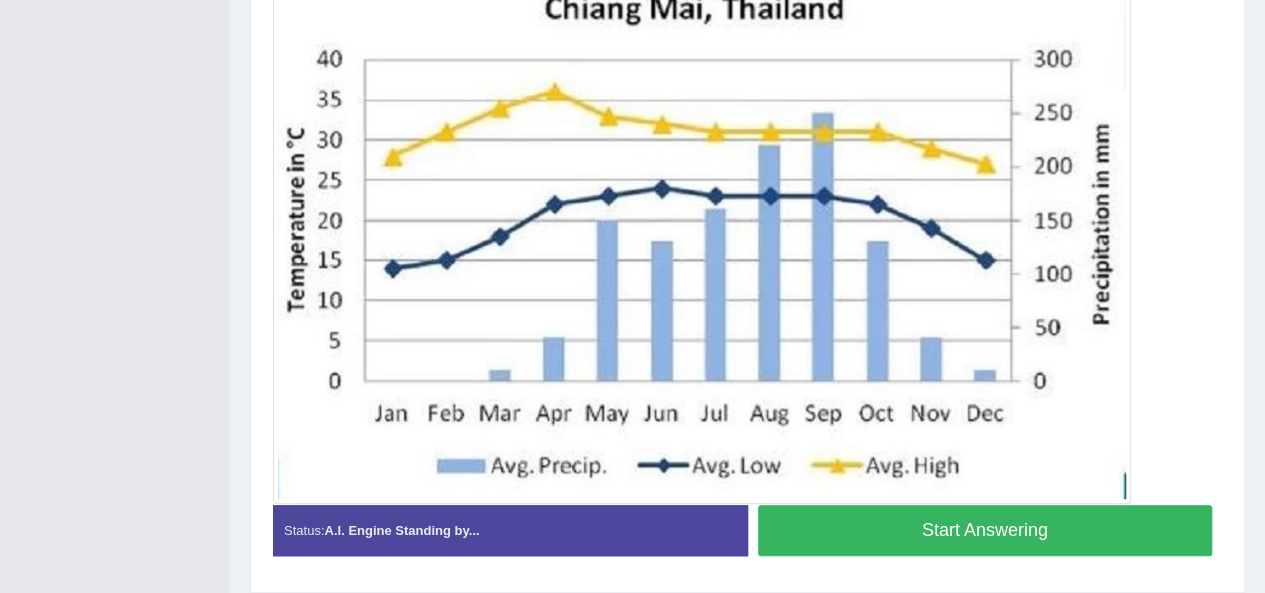 scroll, scrollTop: 569, scrollLeft: 0, axis: vertical 